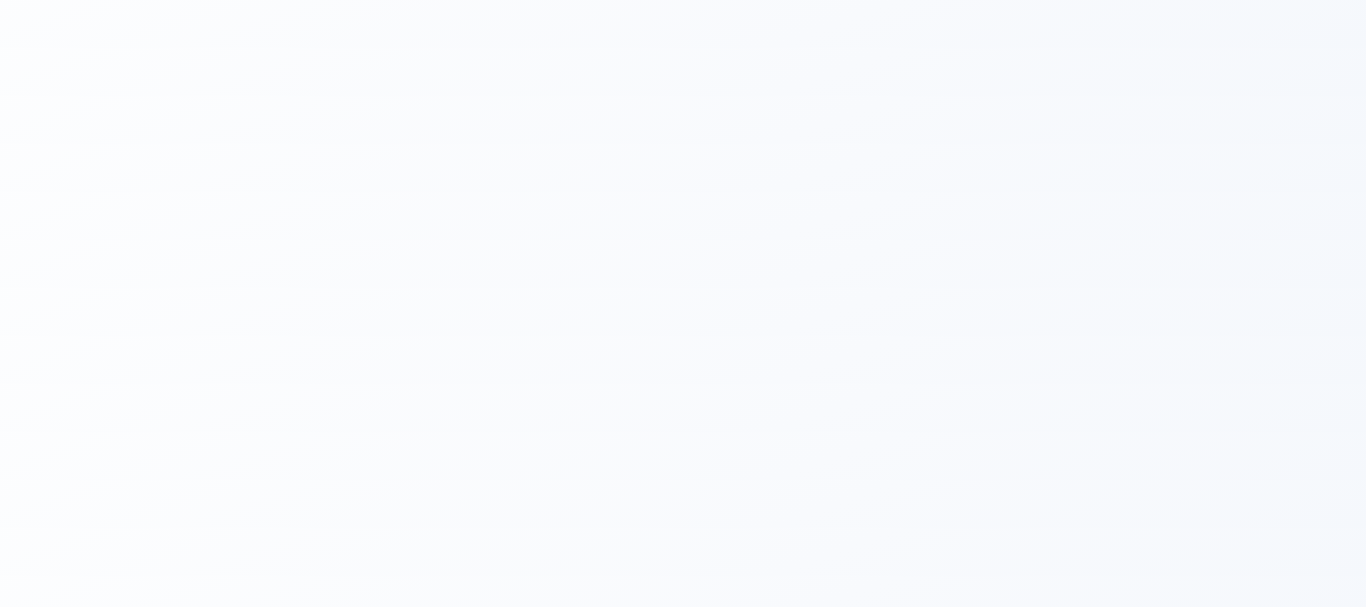 scroll, scrollTop: 0, scrollLeft: 0, axis: both 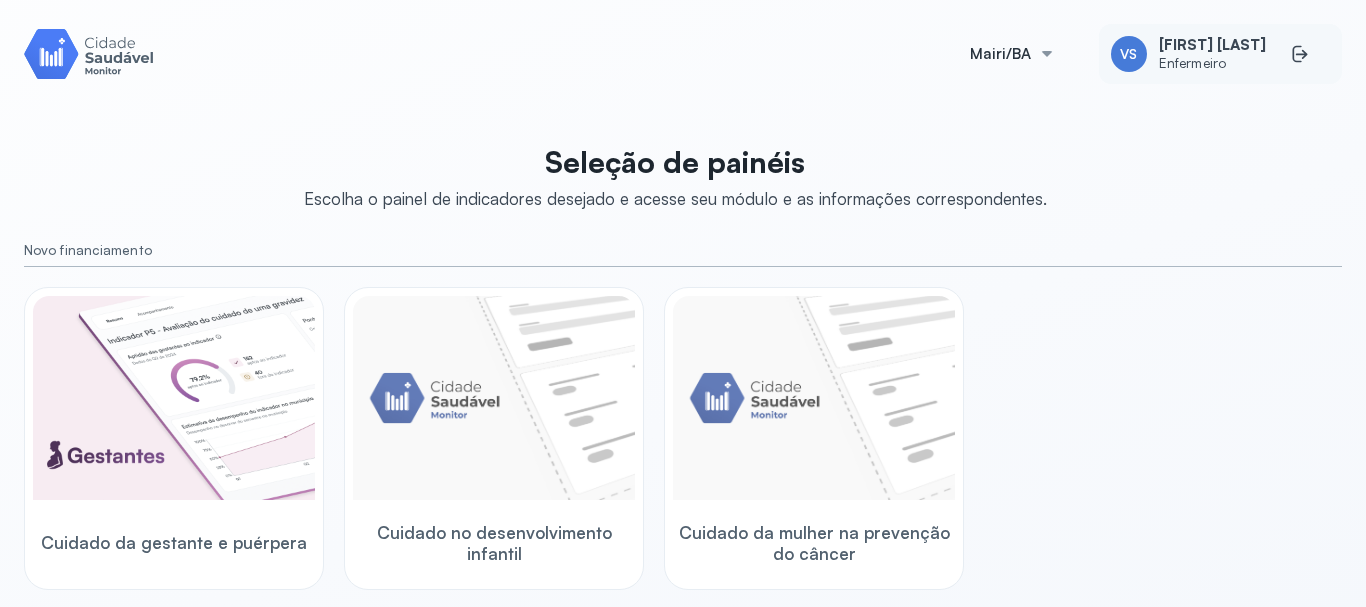 click on "VS [FIRST] [LAST] Enfermeiro" 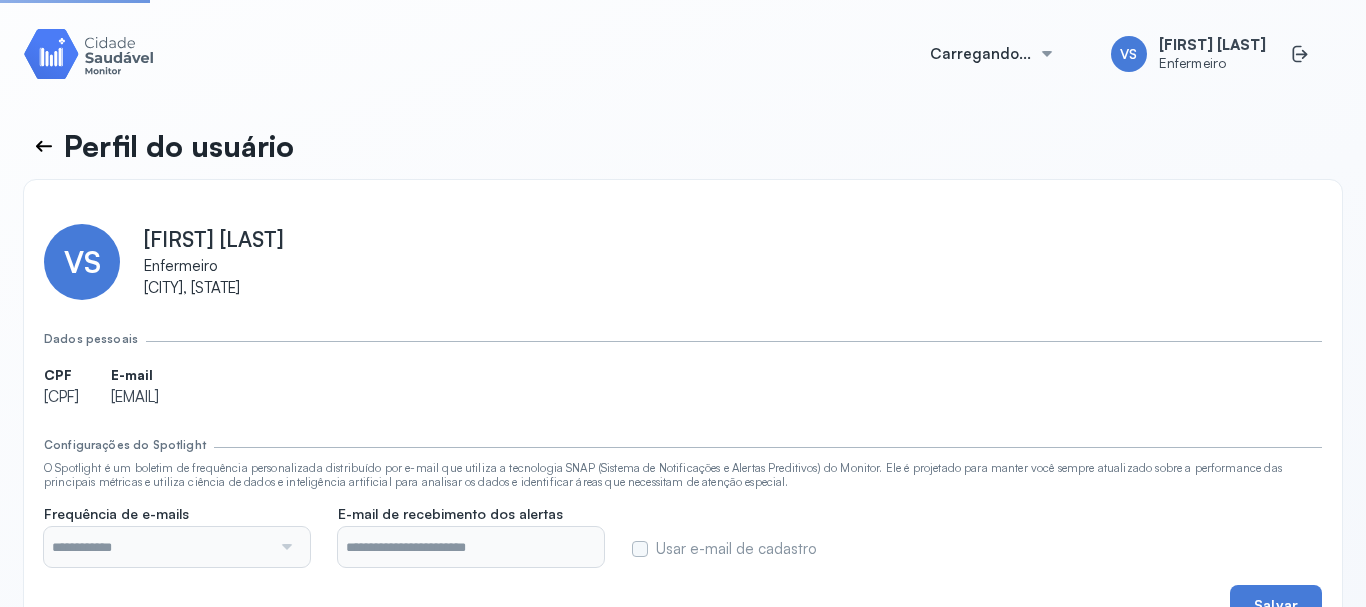 type on "**********" 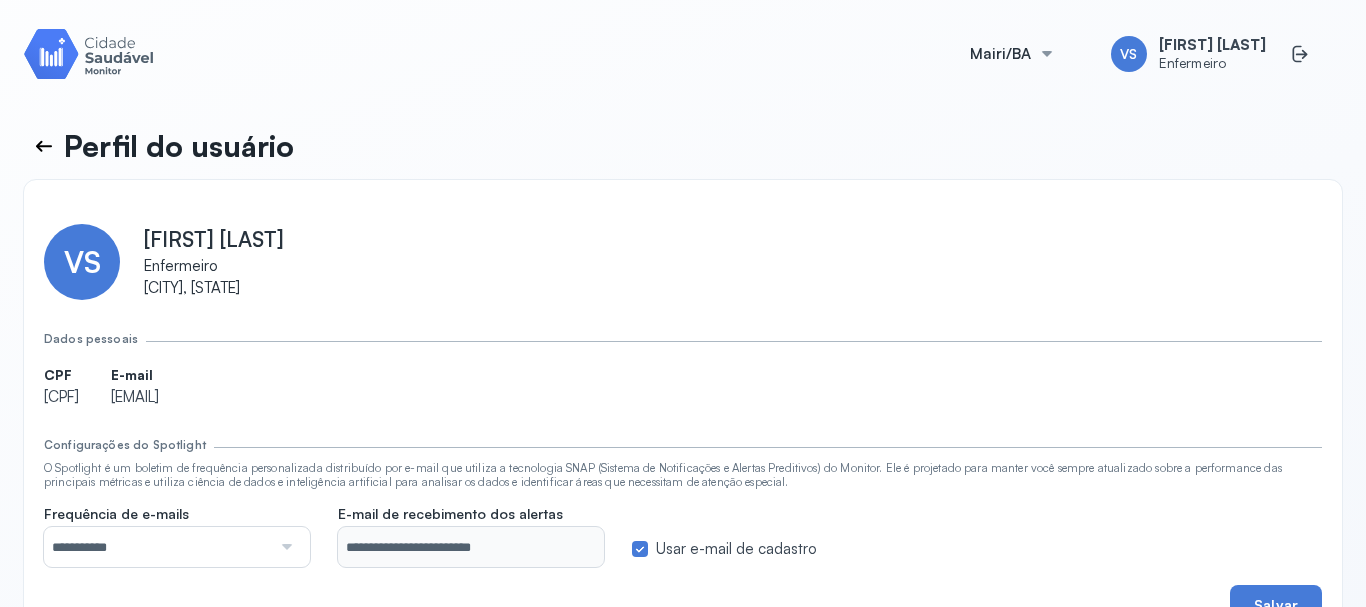 scroll, scrollTop: 62, scrollLeft: 0, axis: vertical 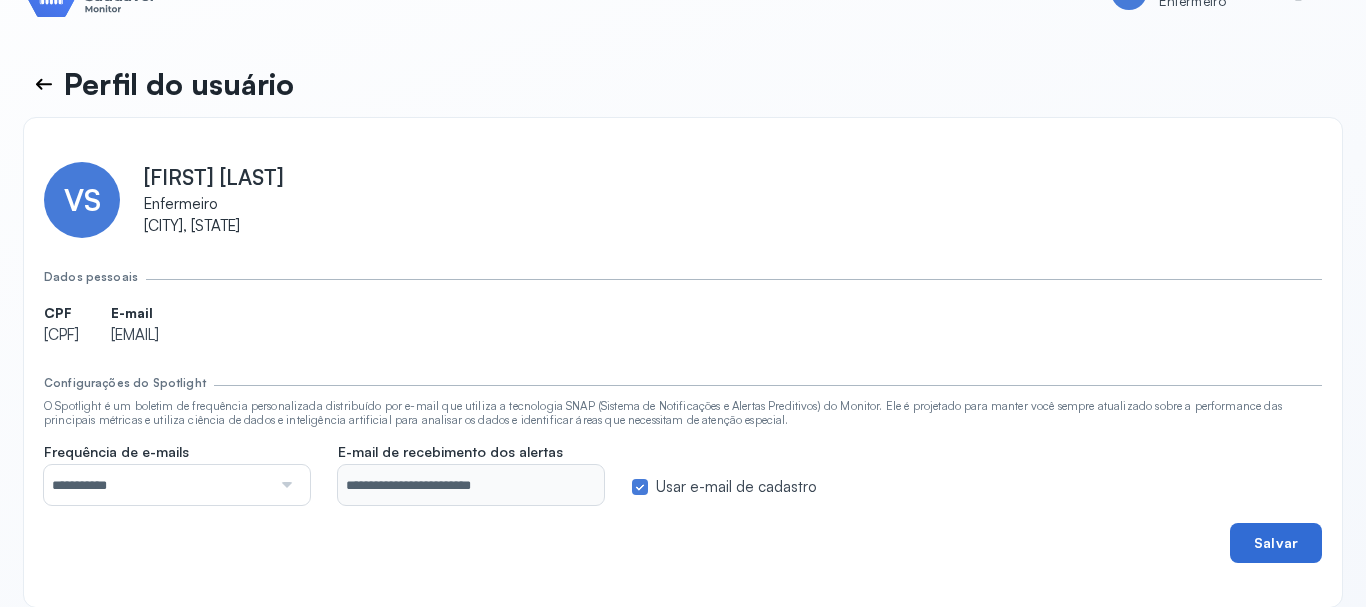 click on "Salvar" at bounding box center [1276, 543] 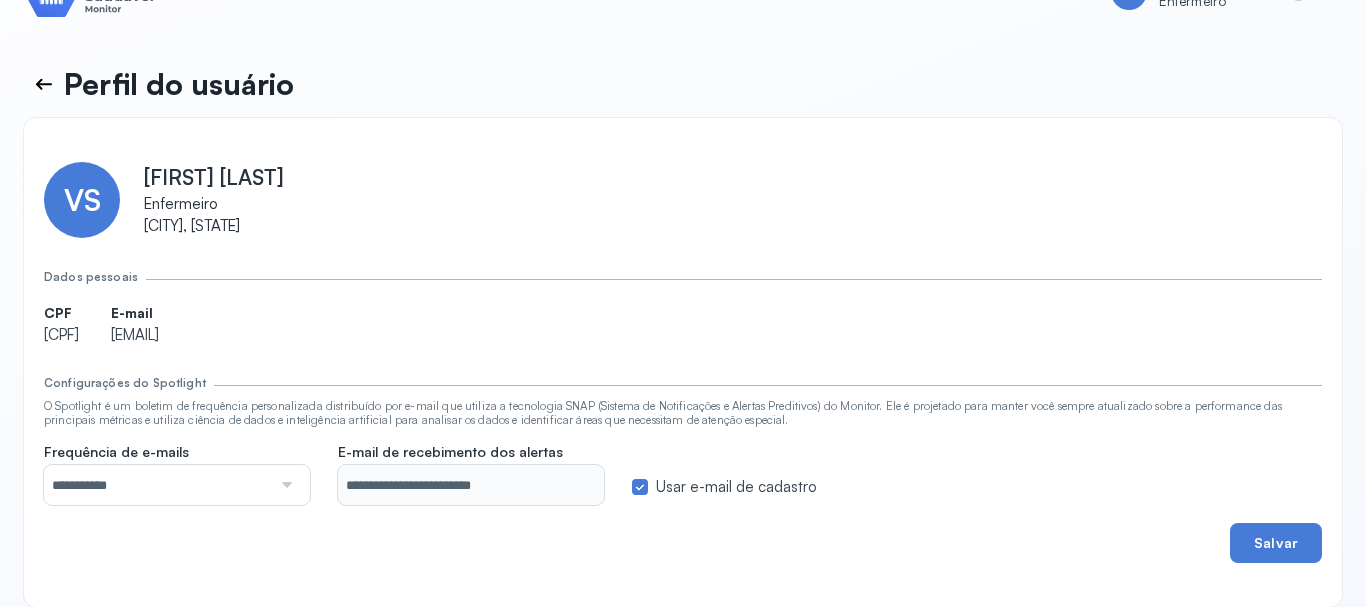 scroll, scrollTop: 0, scrollLeft: 0, axis: both 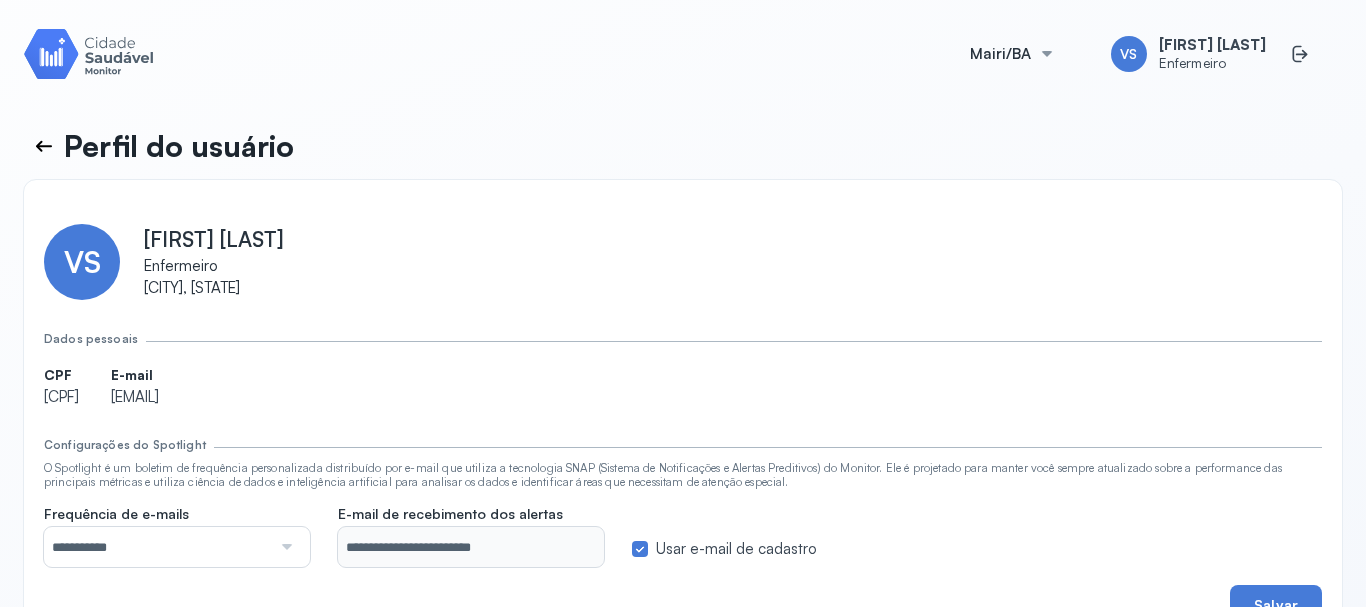 click 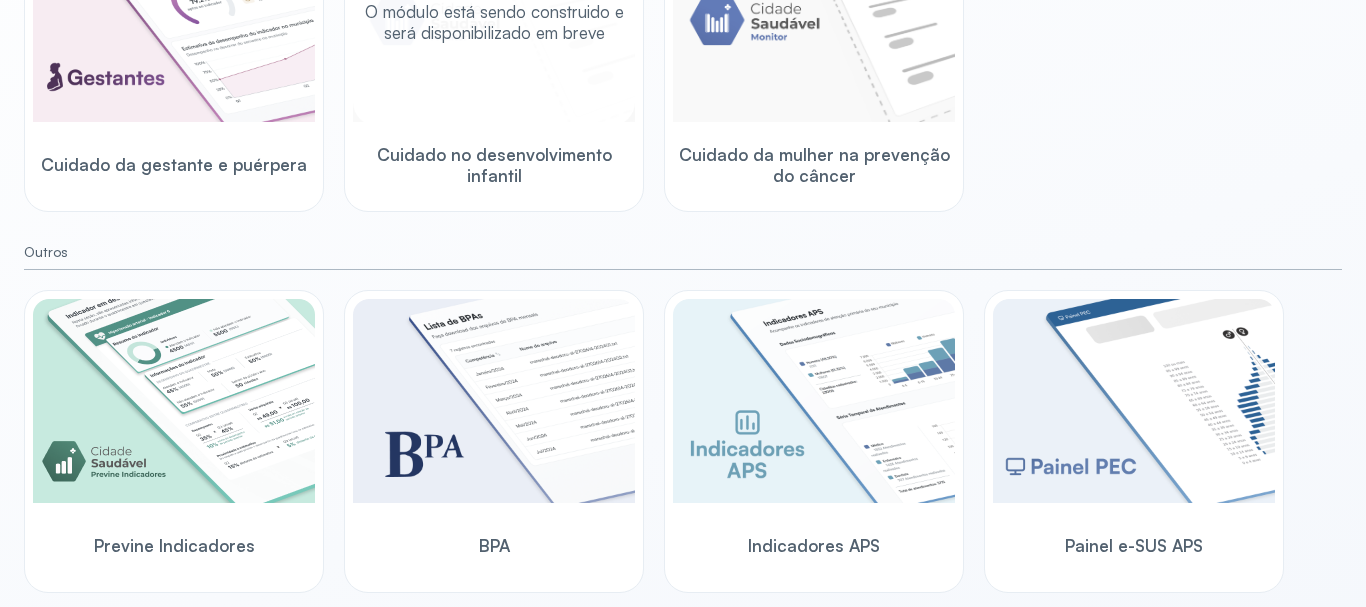 scroll, scrollTop: 600, scrollLeft: 0, axis: vertical 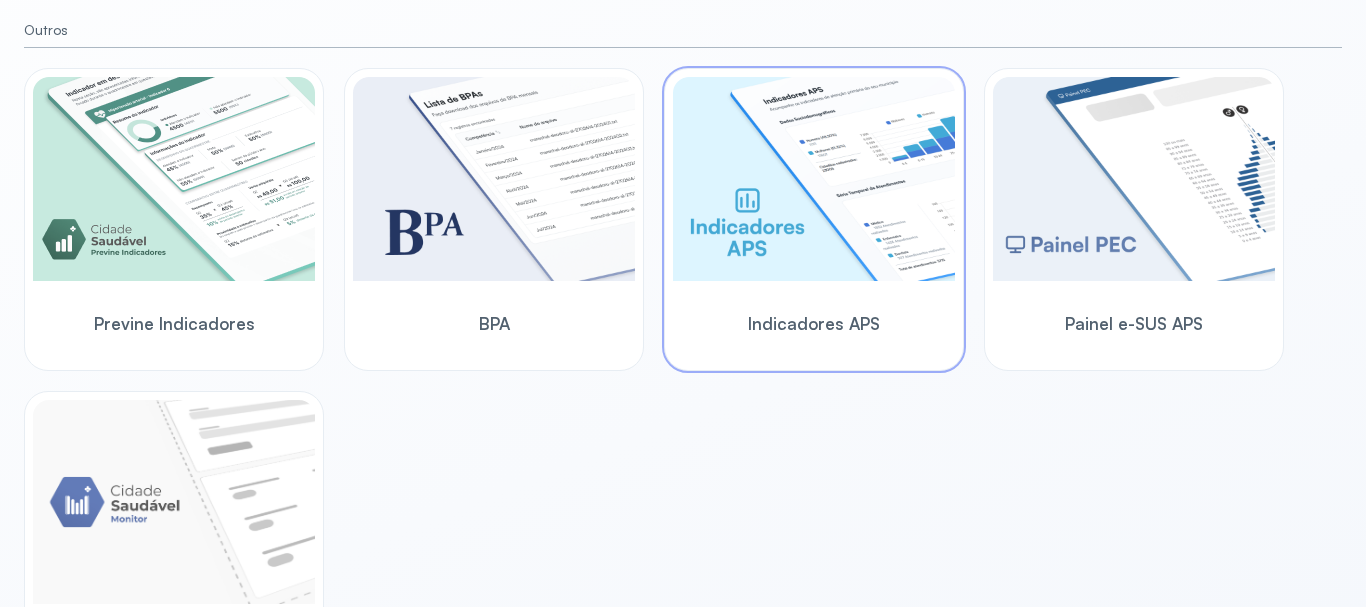 click at bounding box center (814, 179) 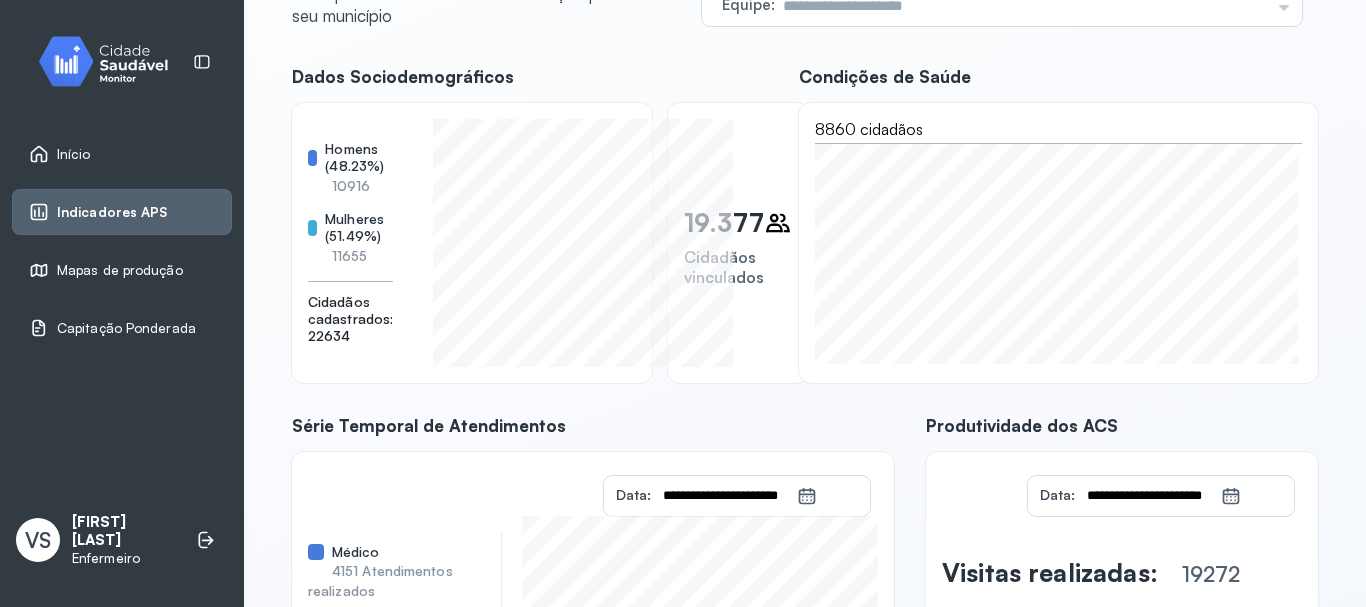 scroll, scrollTop: 0, scrollLeft: 0, axis: both 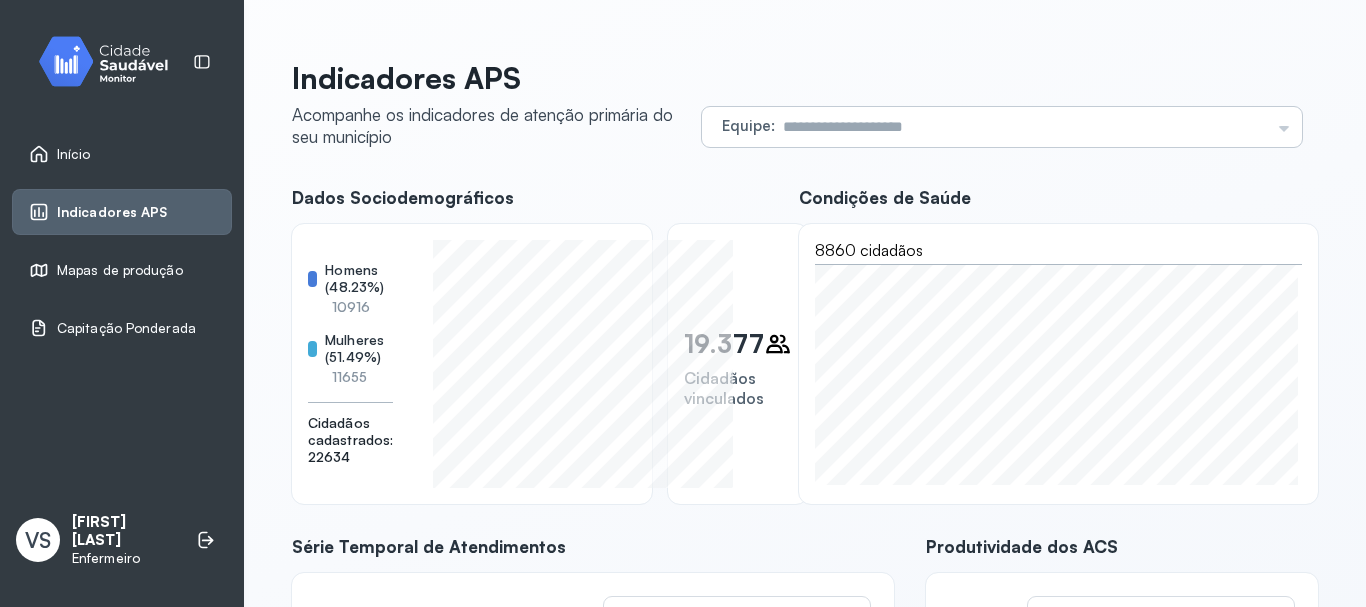 click on "Equipe Todas as equipes USF JONATHAS LAURENTINO 2 USF JONATHAS LAURENTINO 1 USF GEROLINO JOSE DE OLIVEIRA USF MARIA MARLENE S DOS SANTOS USF BOA PAZ USF PONTO DE MAIRI USF DILTON OLIVEIRA SANTOS USF JONATAS LAURENTINO 3" at bounding box center (1002, 127) 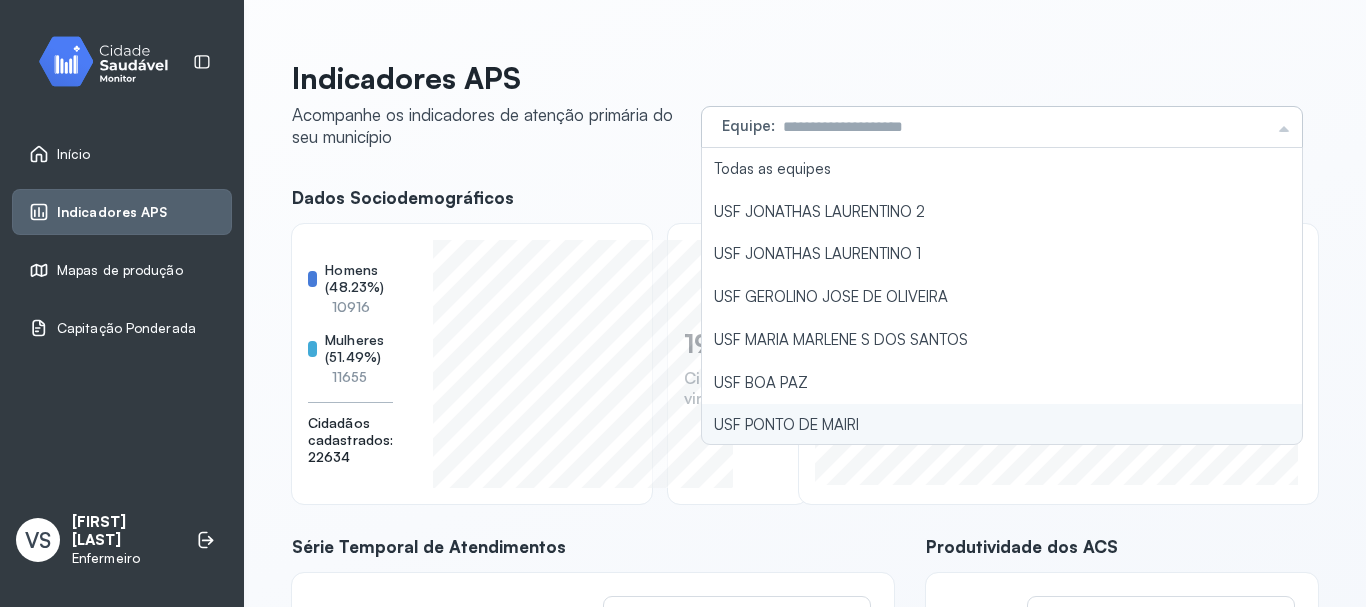 type on "**********" 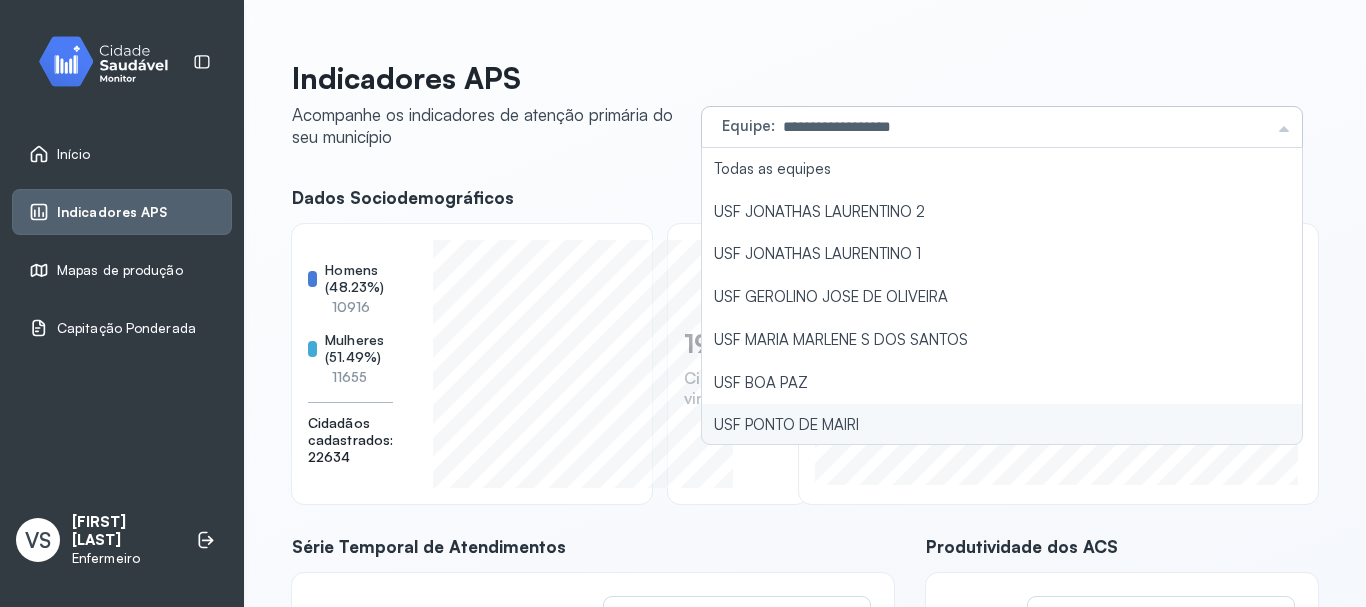 click on "USF PONTO DE MAIRI" 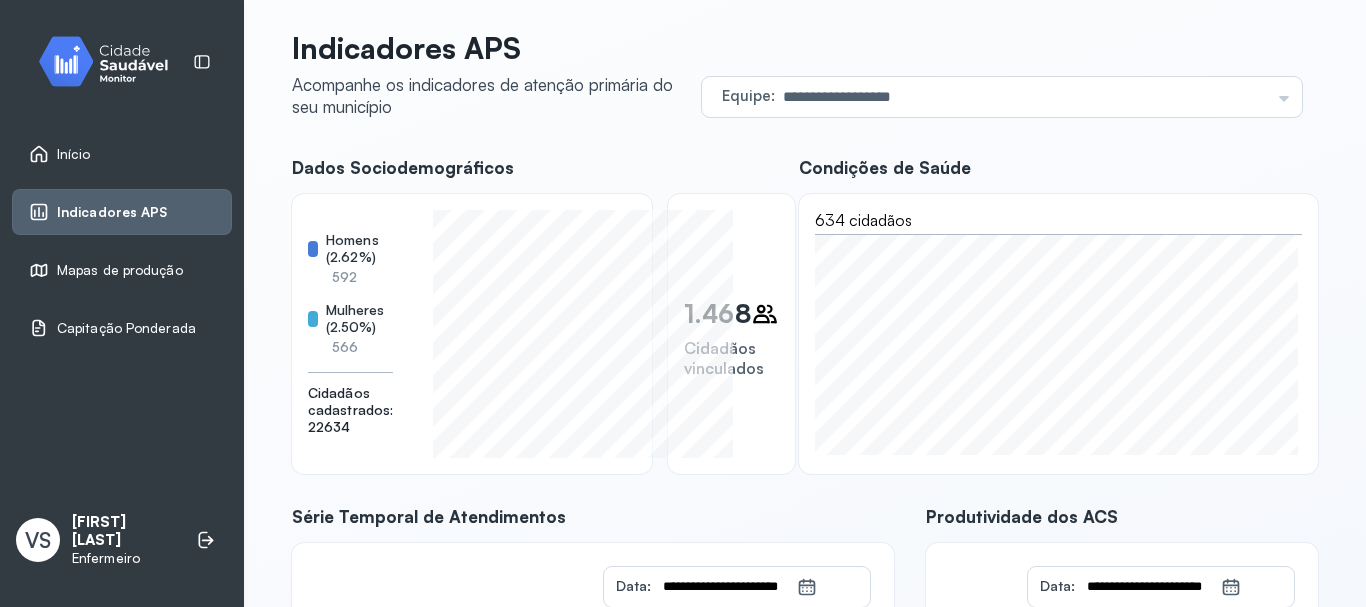 scroll, scrollTop: 0, scrollLeft: 0, axis: both 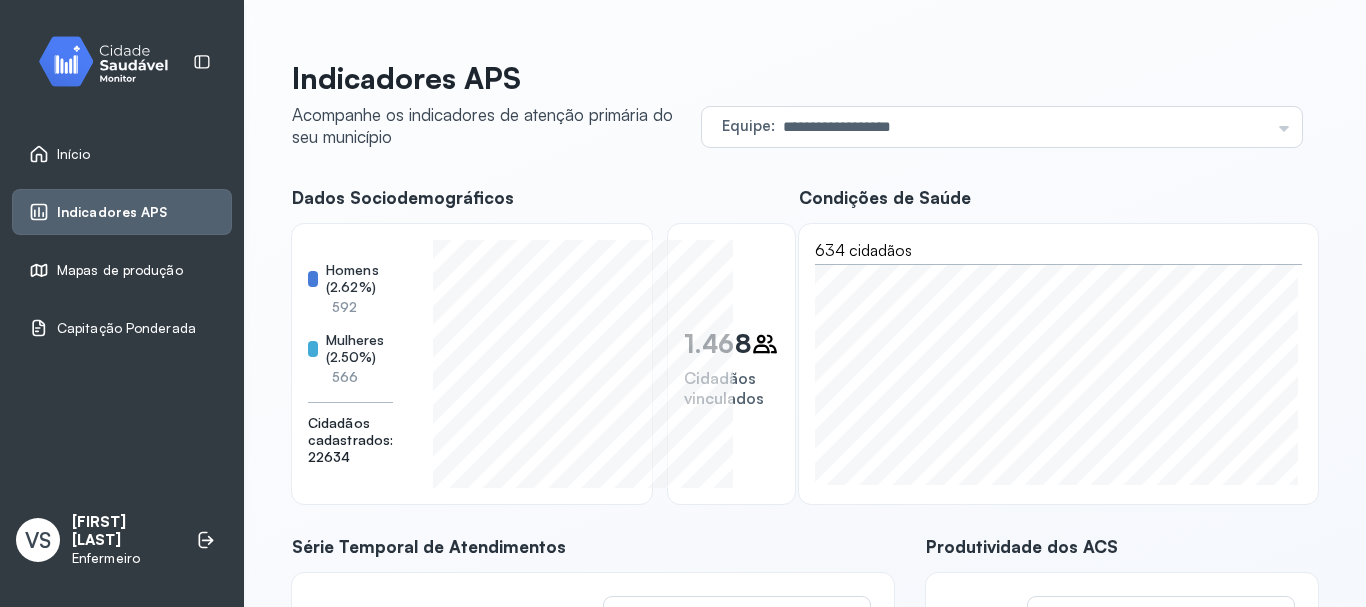 click on "Mapas de produção" at bounding box center [120, 270] 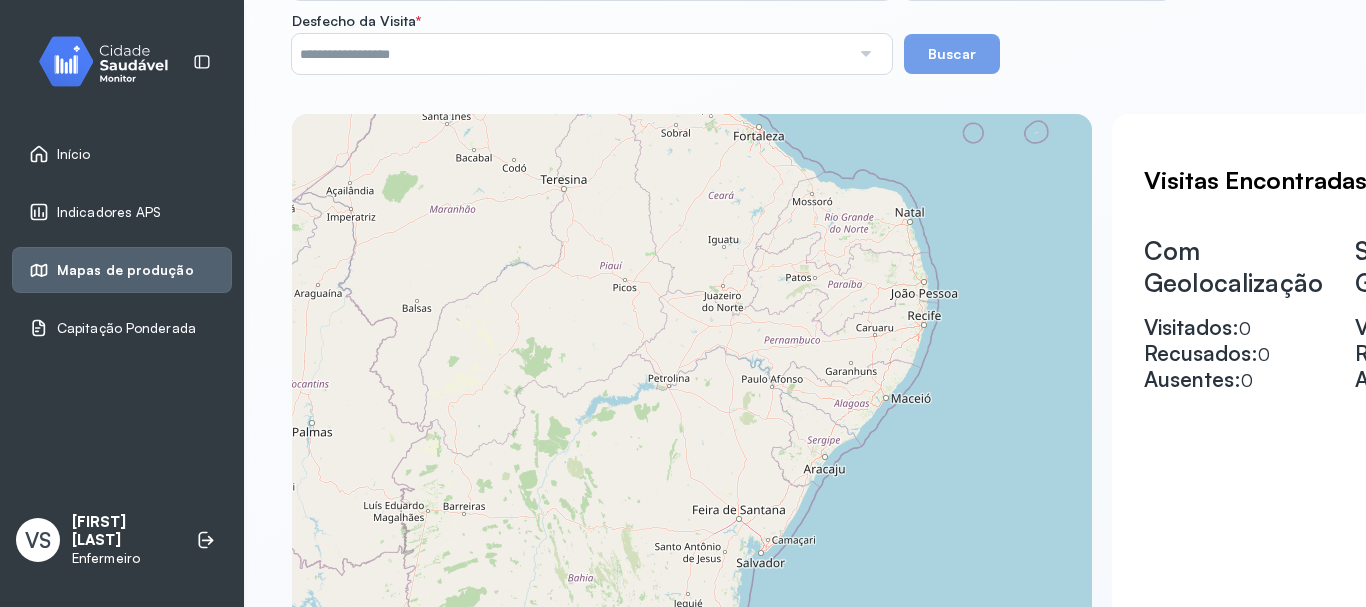 scroll, scrollTop: 536, scrollLeft: 0, axis: vertical 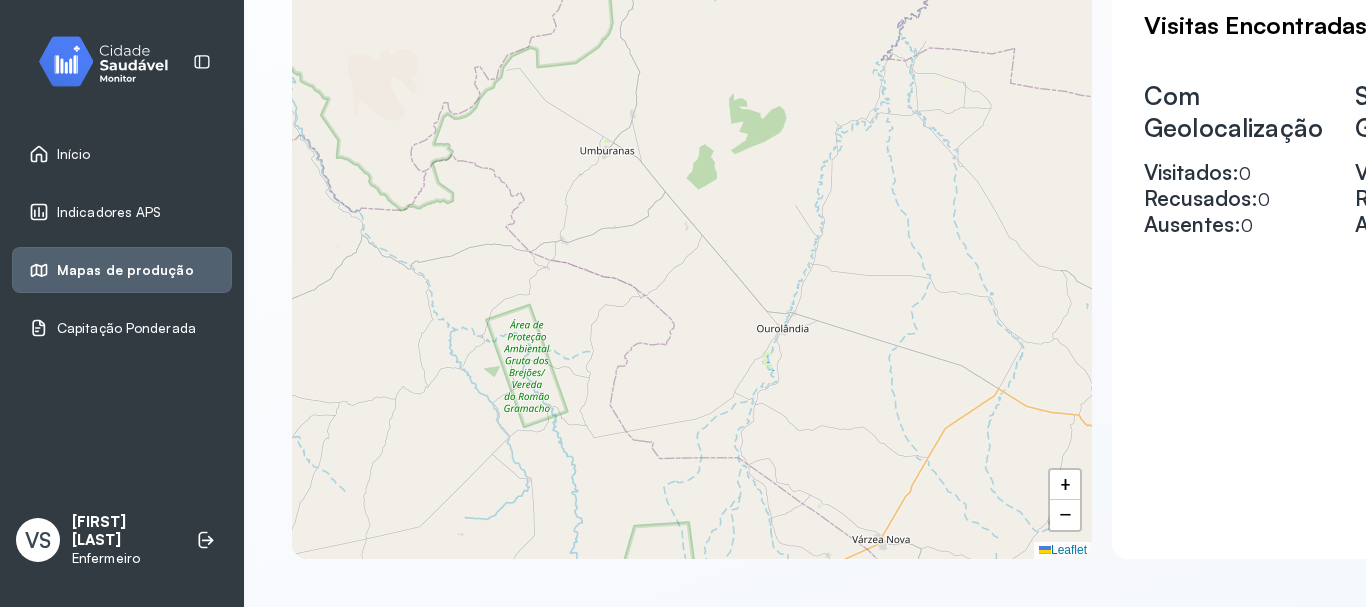 click on "Indicadores APS" at bounding box center (122, 212) 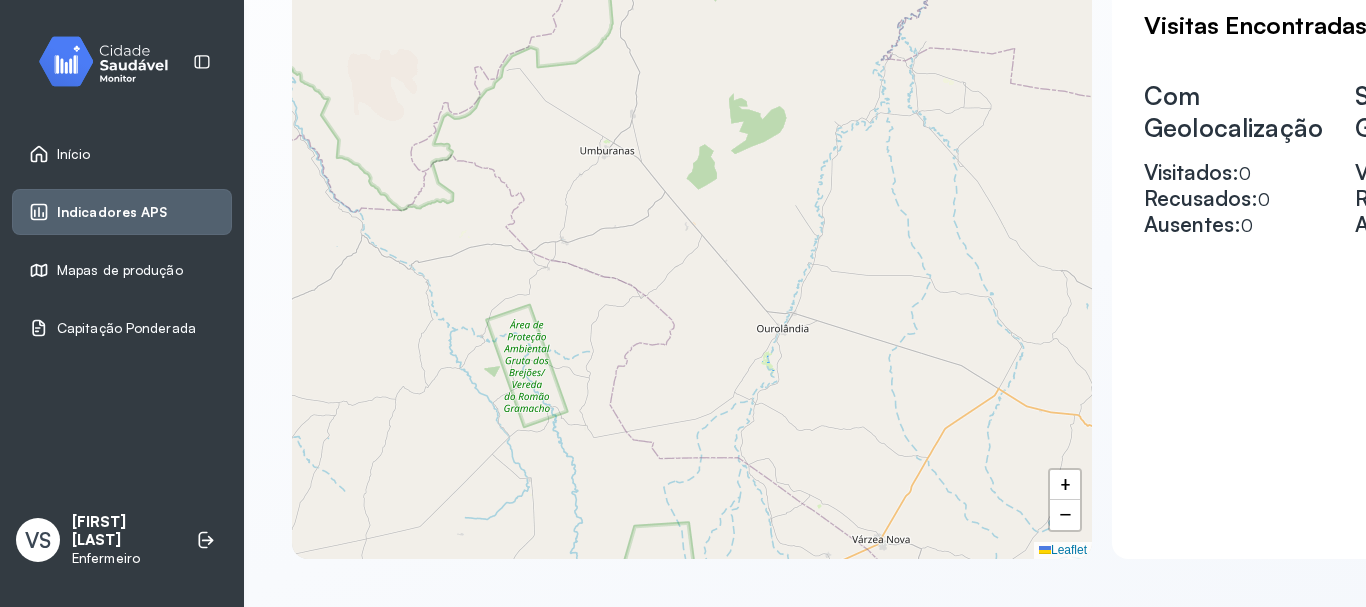 click on "Início" at bounding box center (122, 154) 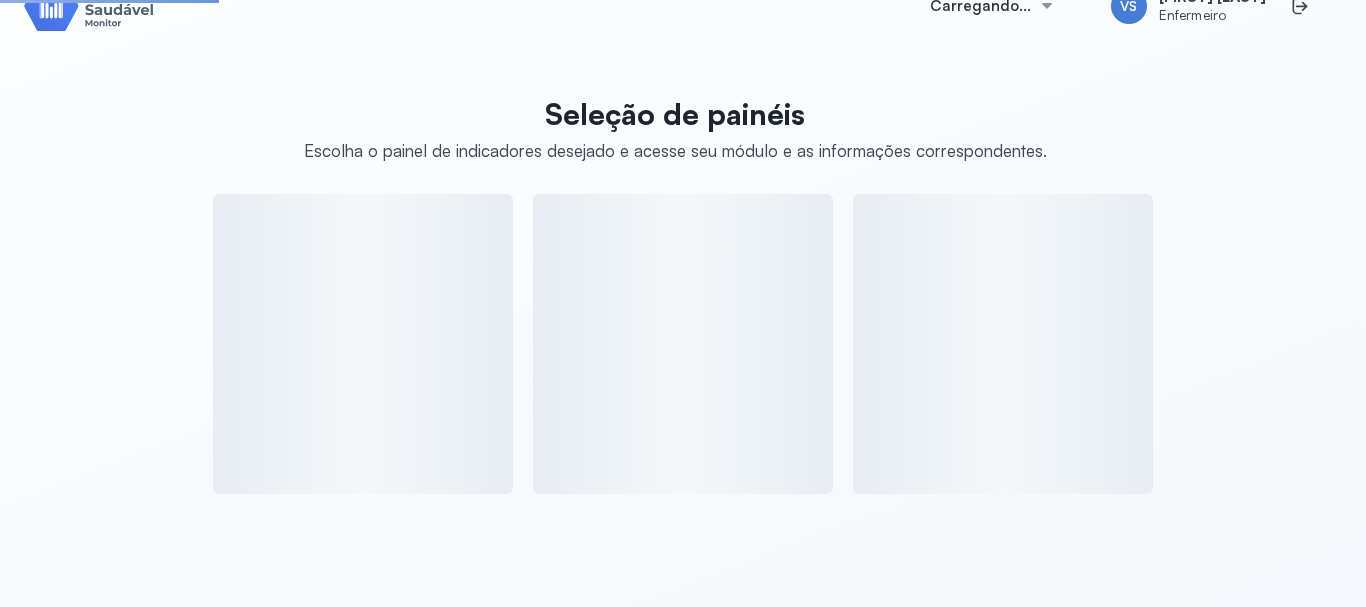 scroll, scrollTop: 536, scrollLeft: 0, axis: vertical 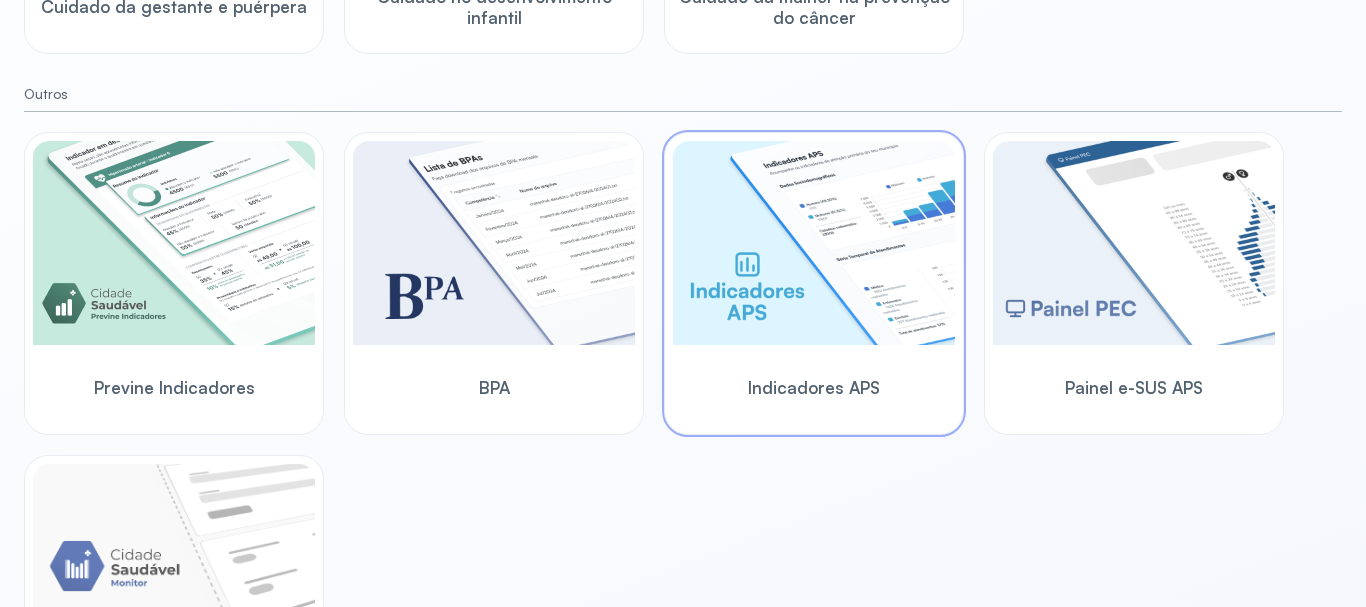 click at bounding box center [814, 243] 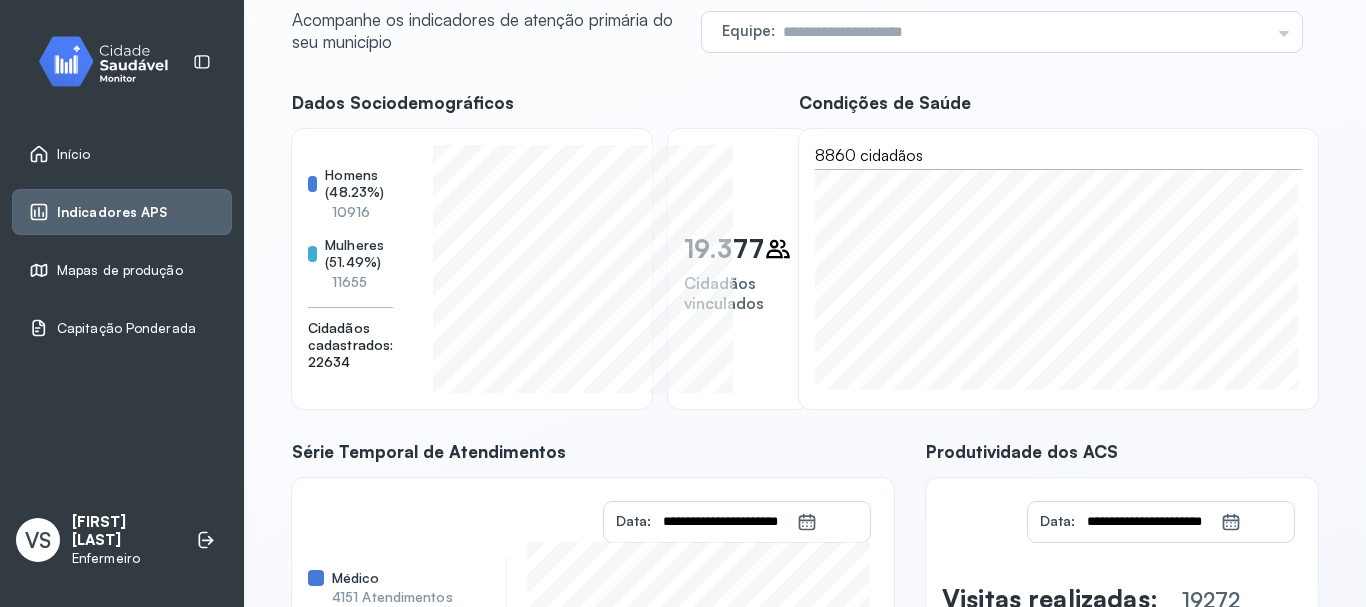 scroll, scrollTop: 0, scrollLeft: 0, axis: both 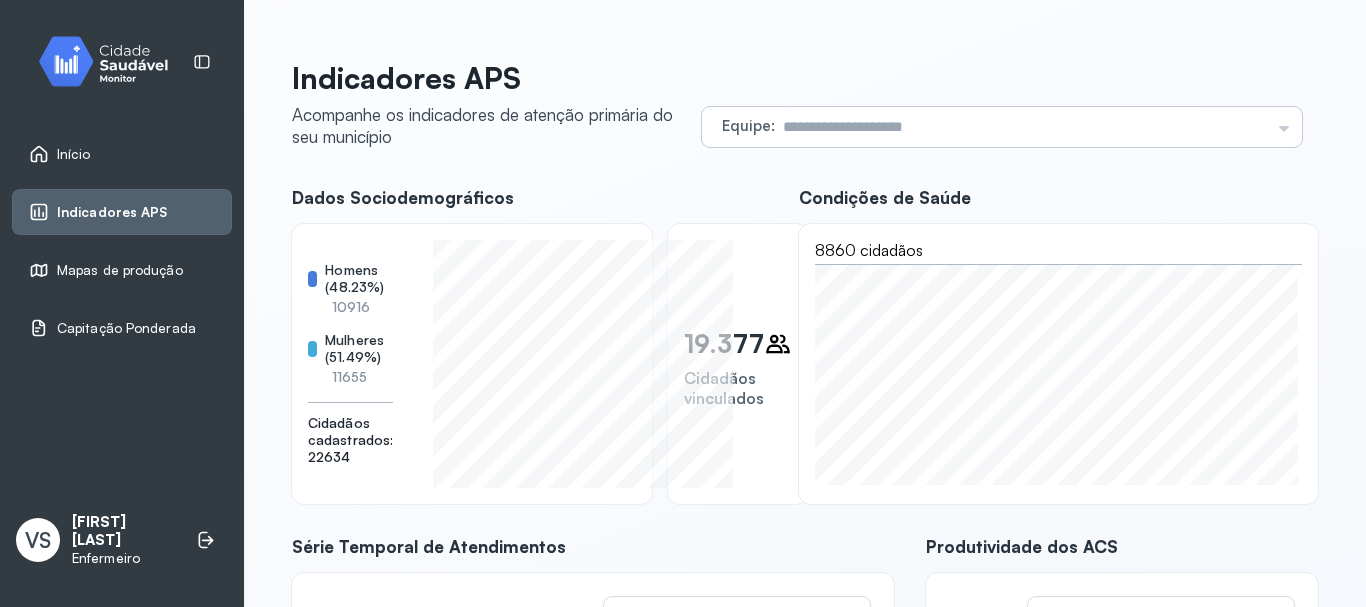 click at bounding box center (1022, 127) 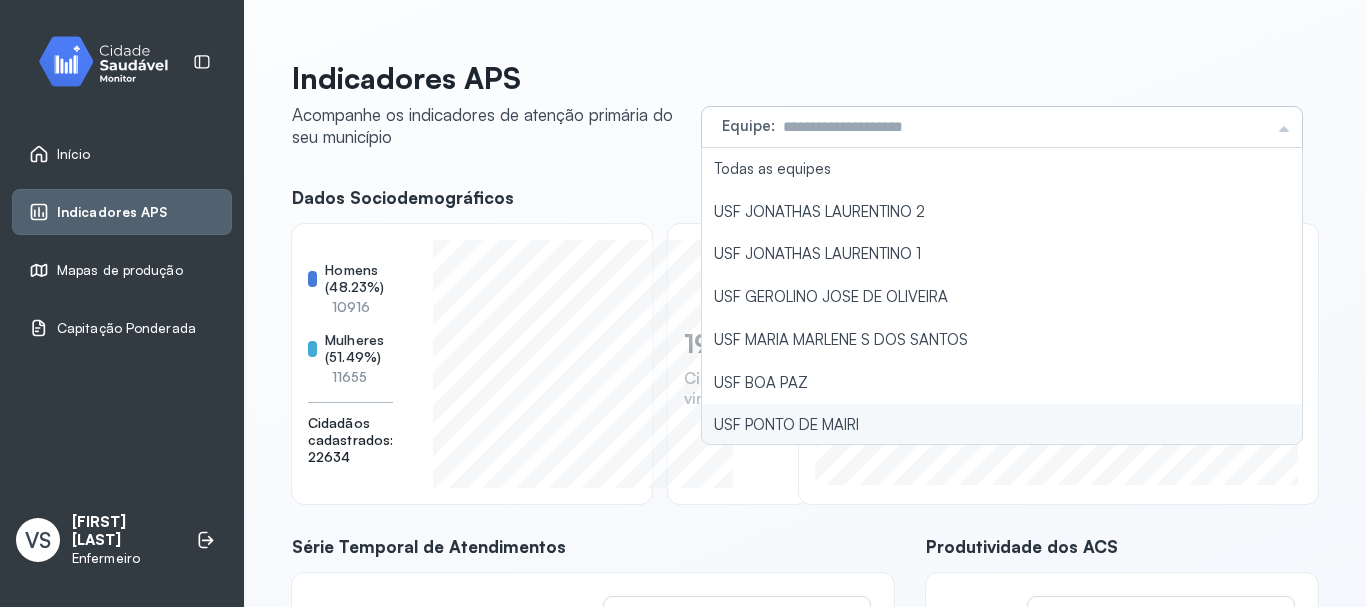 type on "**********" 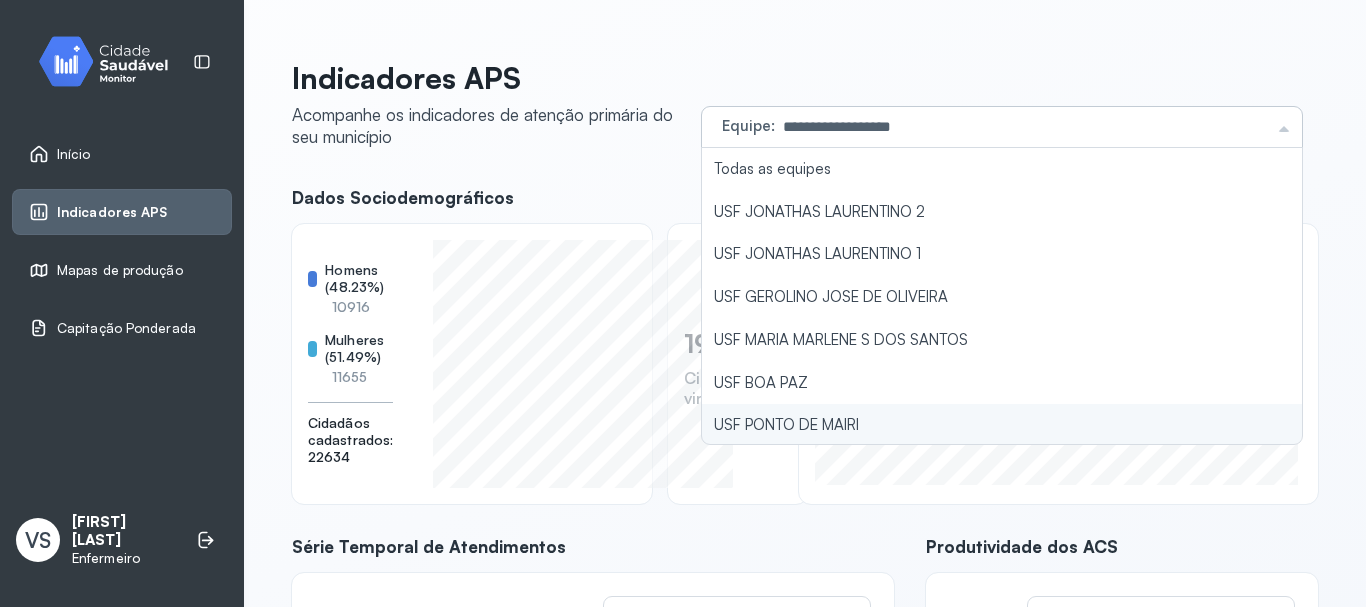 click on "**********" 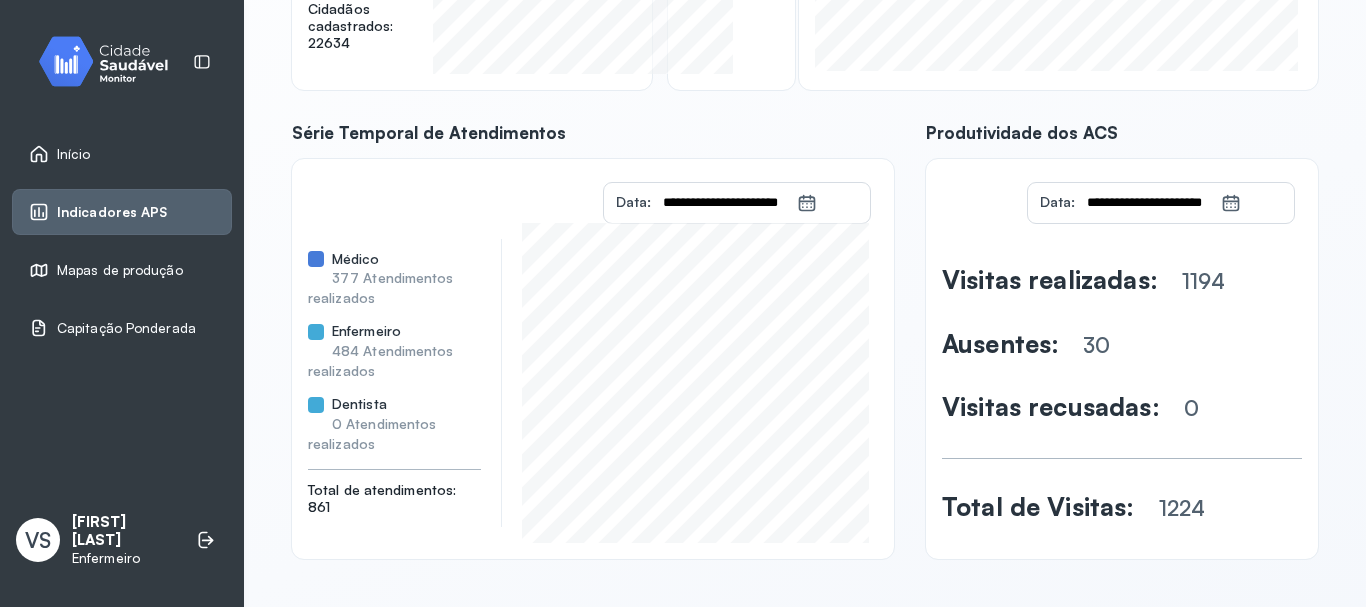 scroll, scrollTop: 14, scrollLeft: 0, axis: vertical 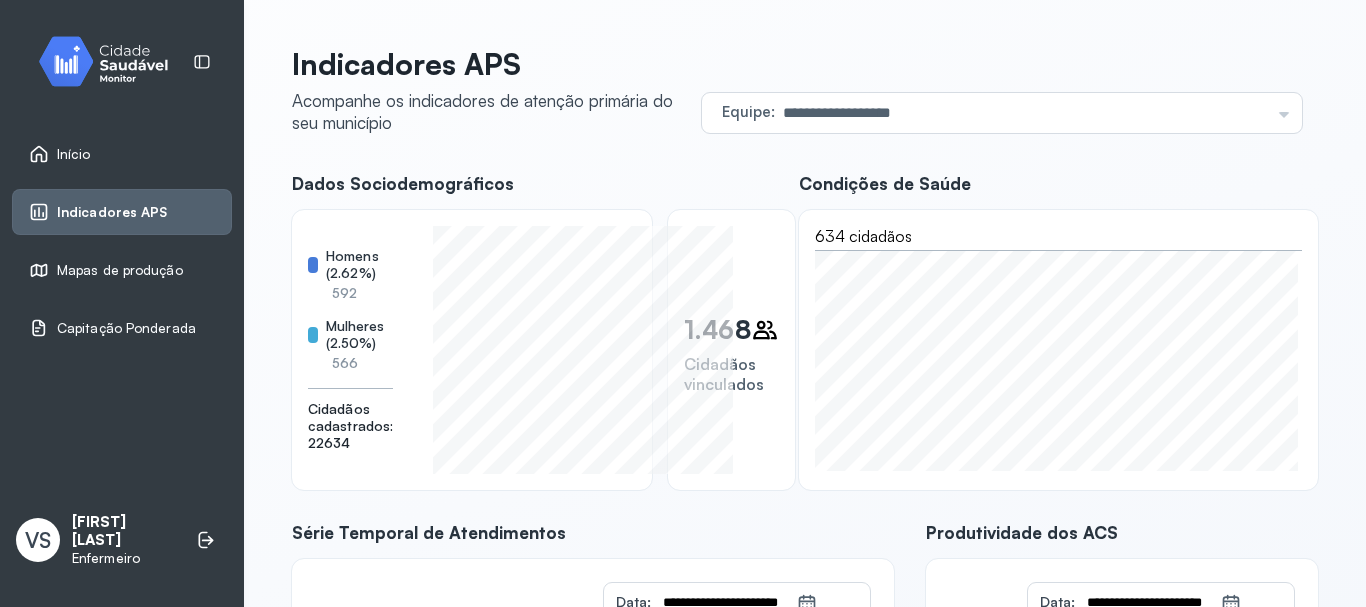 click on "Início" at bounding box center [122, 154] 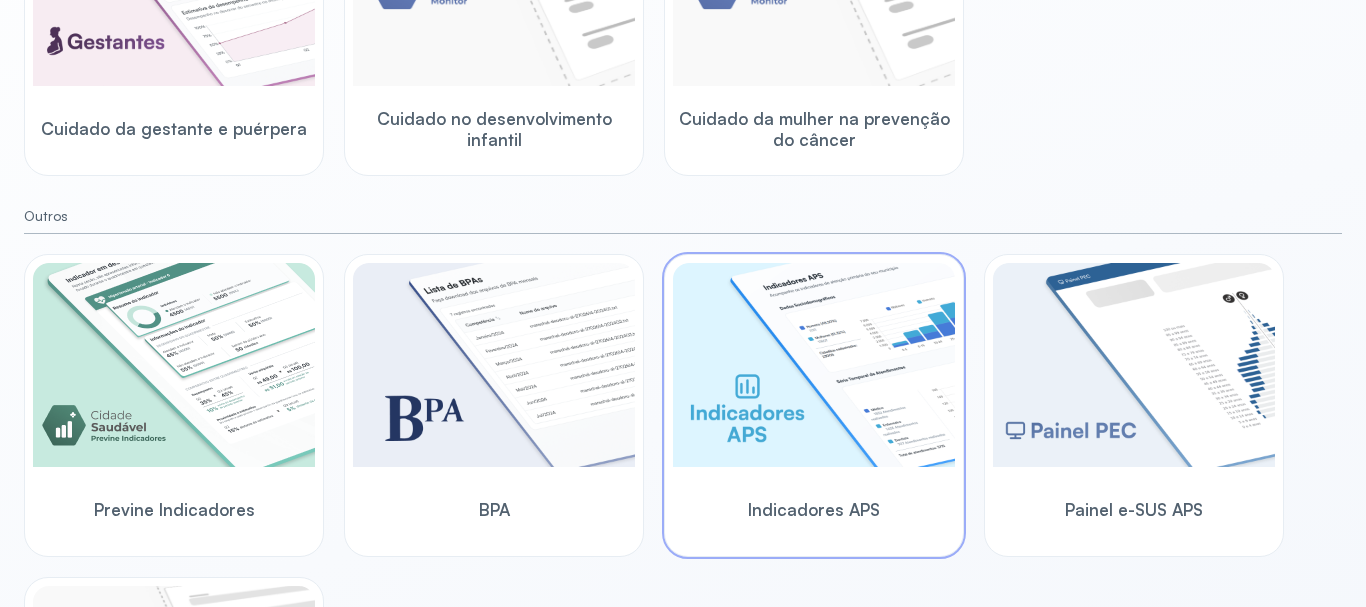scroll, scrollTop: 614, scrollLeft: 0, axis: vertical 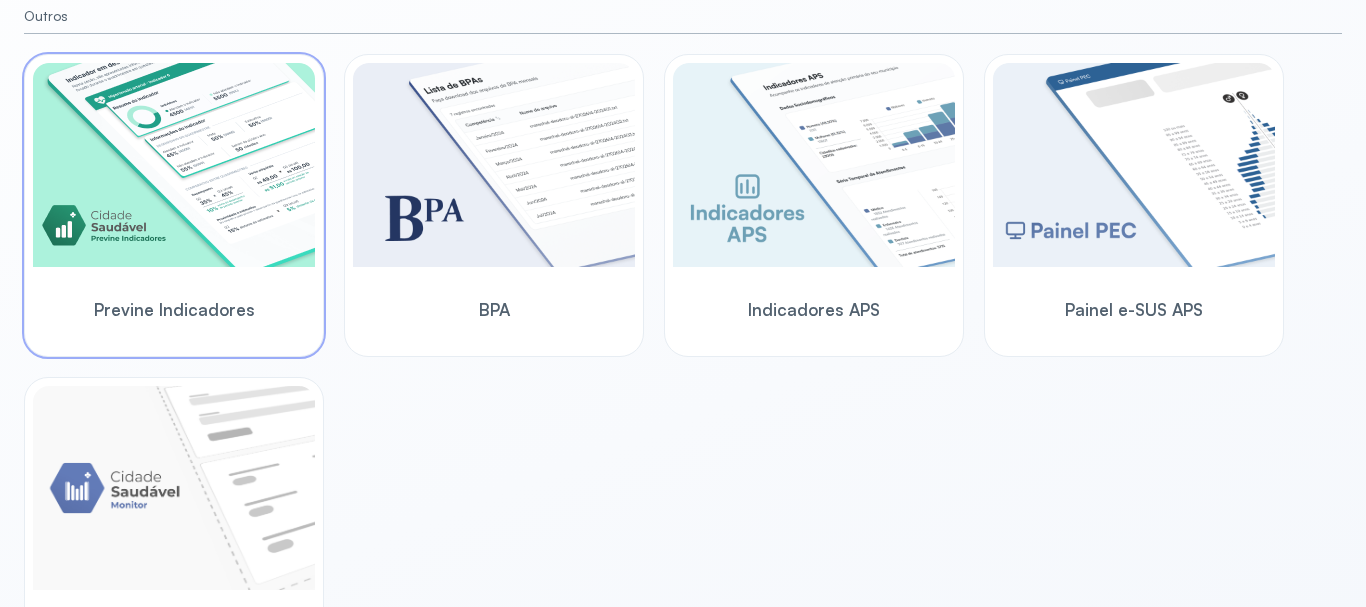 click at bounding box center [174, 165] 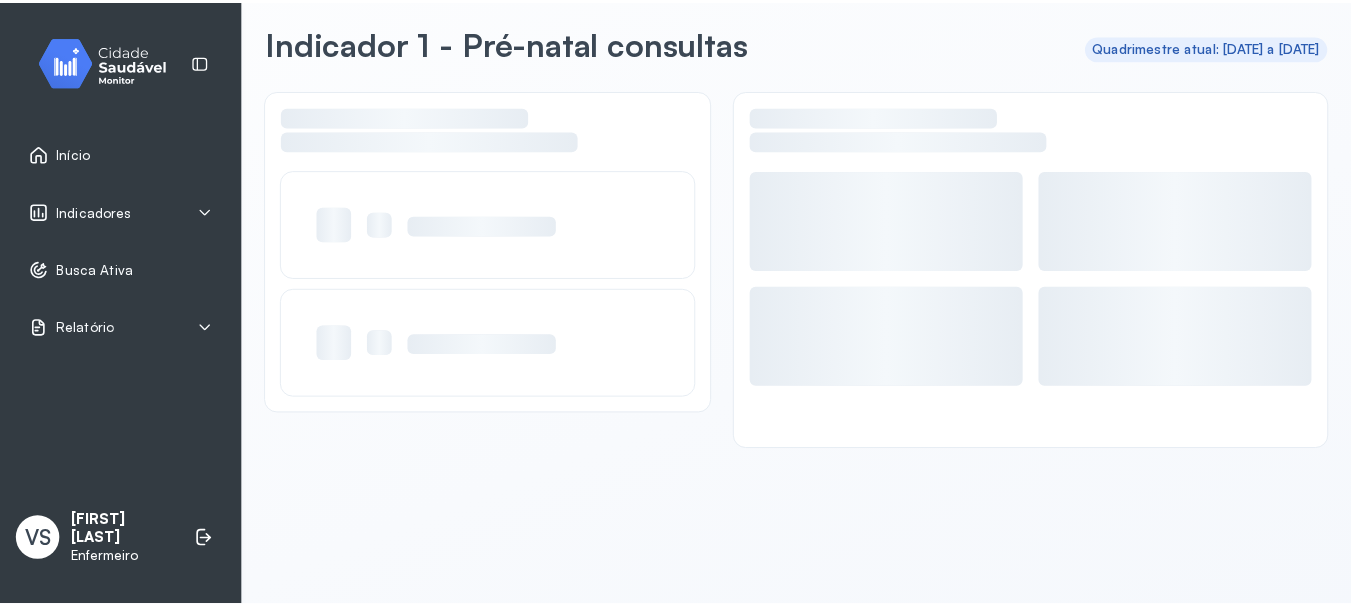scroll, scrollTop: 82, scrollLeft: 0, axis: vertical 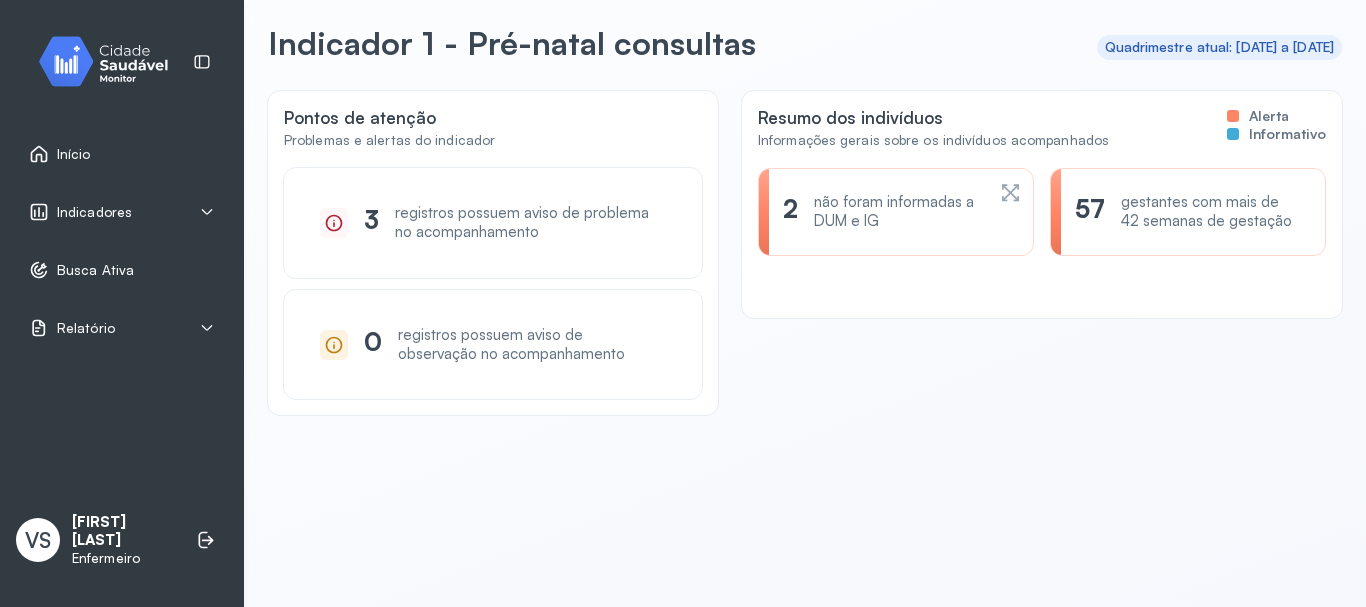 click 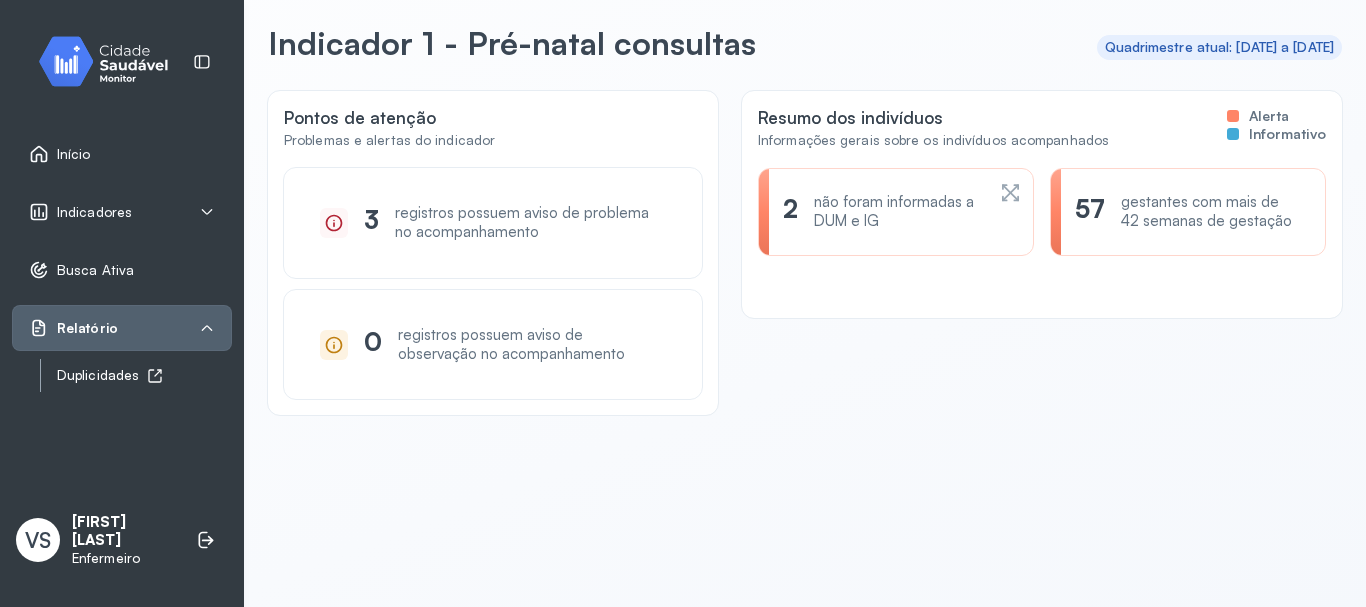 click on "Duplicidades" at bounding box center (144, 375) 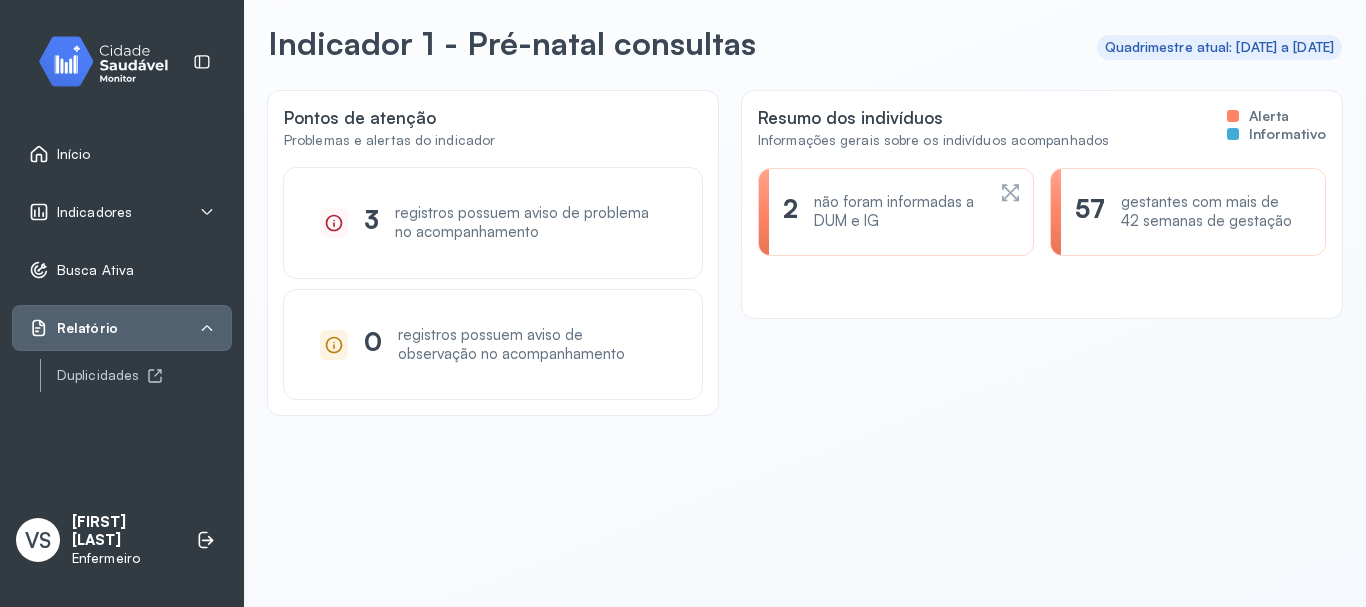 click 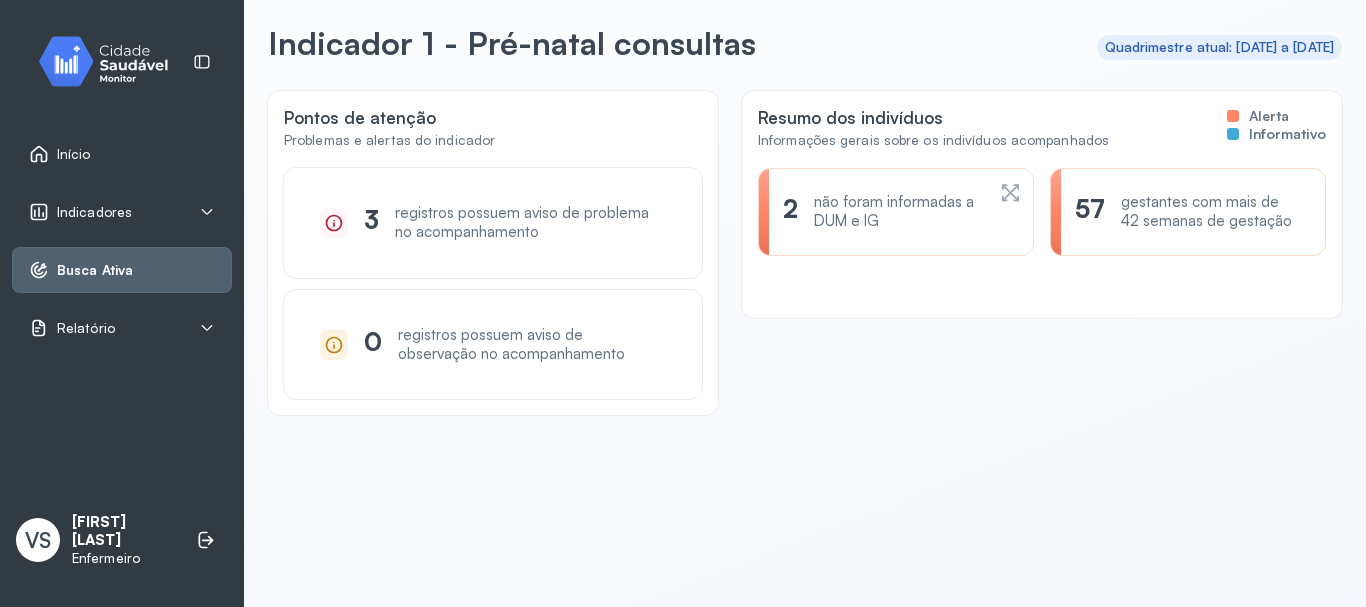 click on "Relatório" at bounding box center (122, 328) 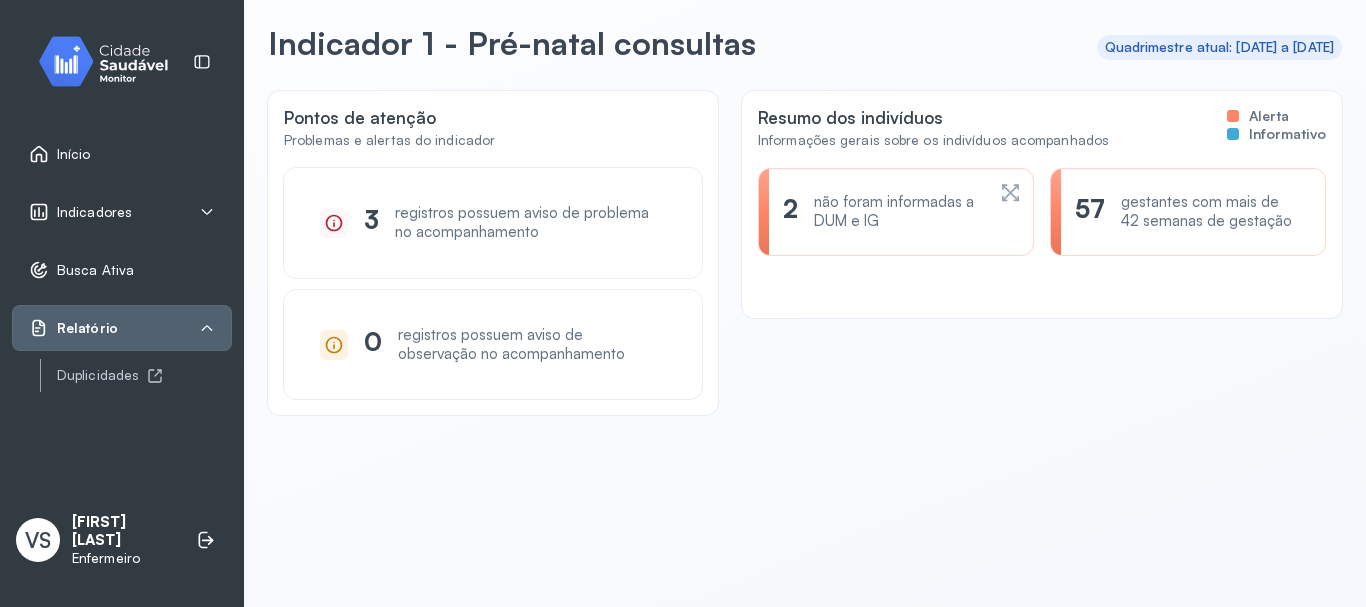 click on "Indicadores" at bounding box center (122, 212) 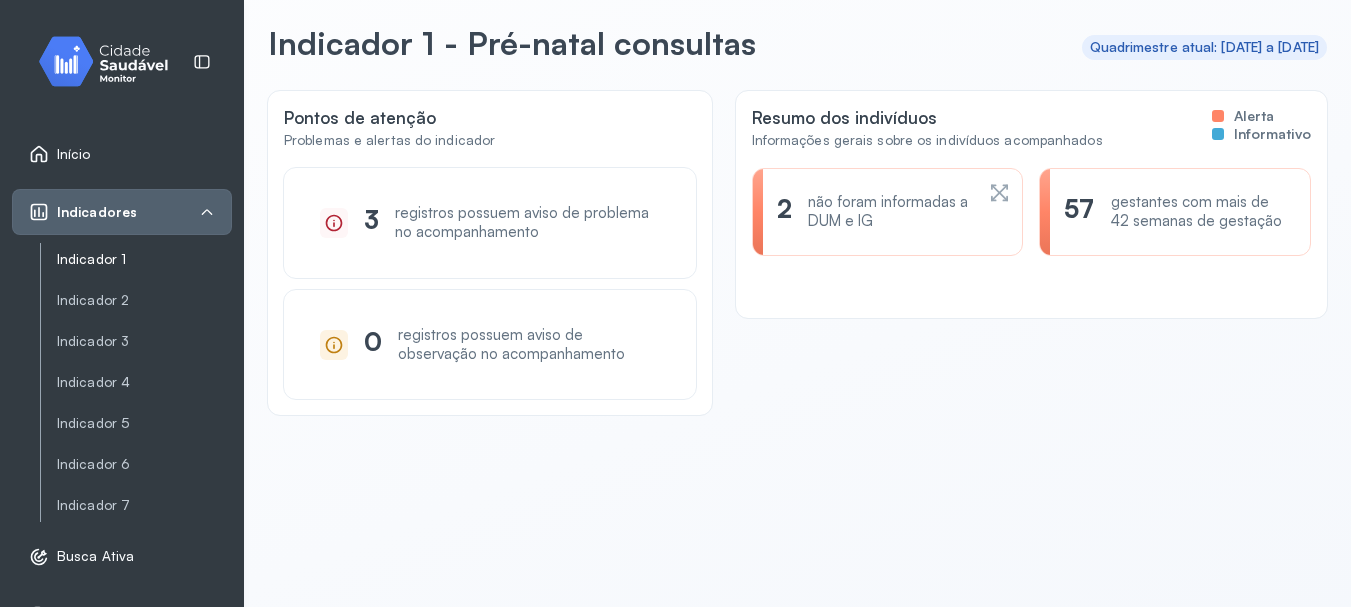 click on "Indicador 1" at bounding box center [144, 259] 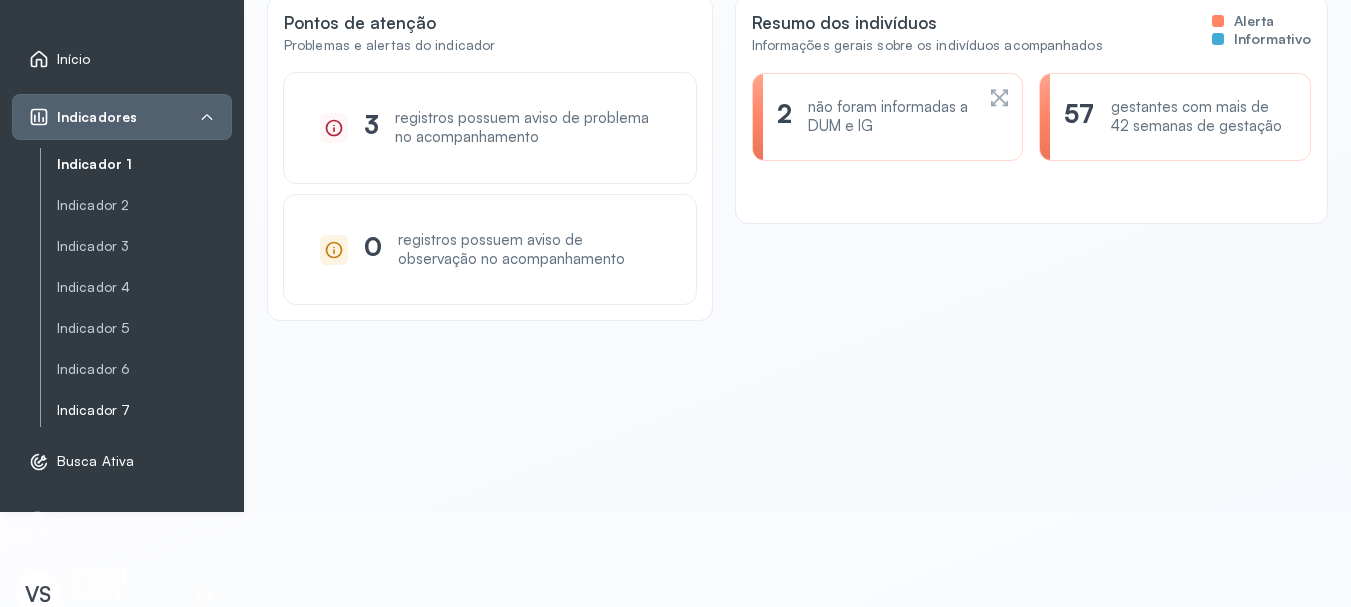 scroll, scrollTop: 107, scrollLeft: 0, axis: vertical 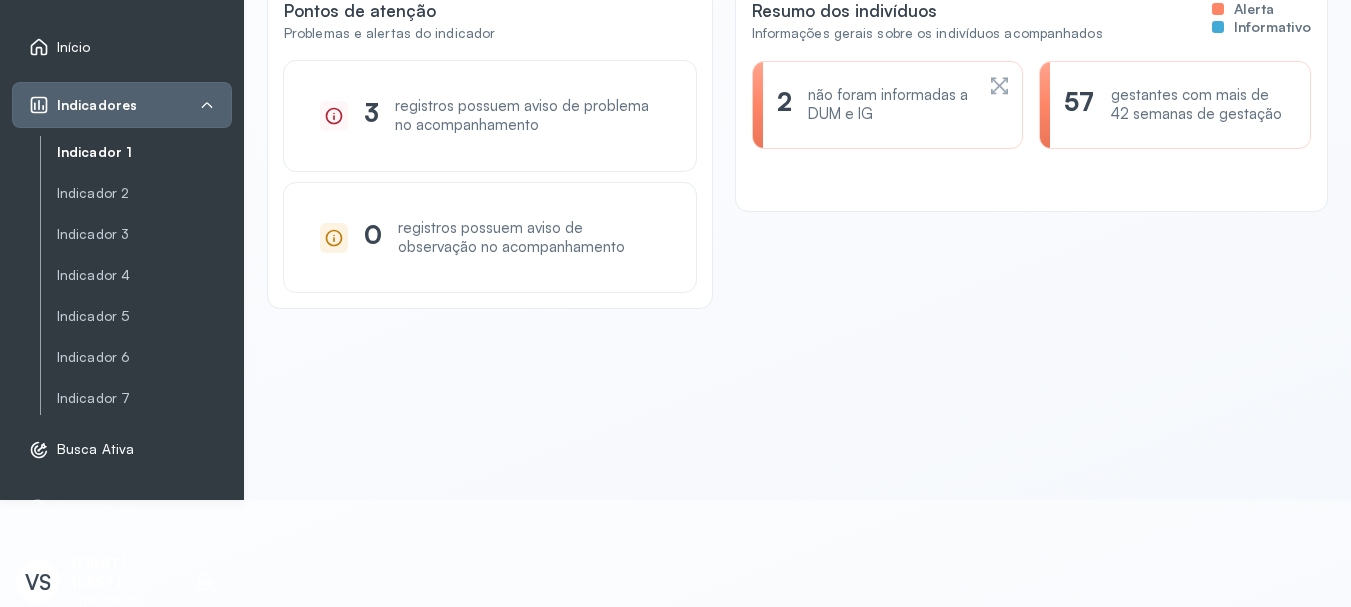 click on "Indicador 1" at bounding box center (144, 152) 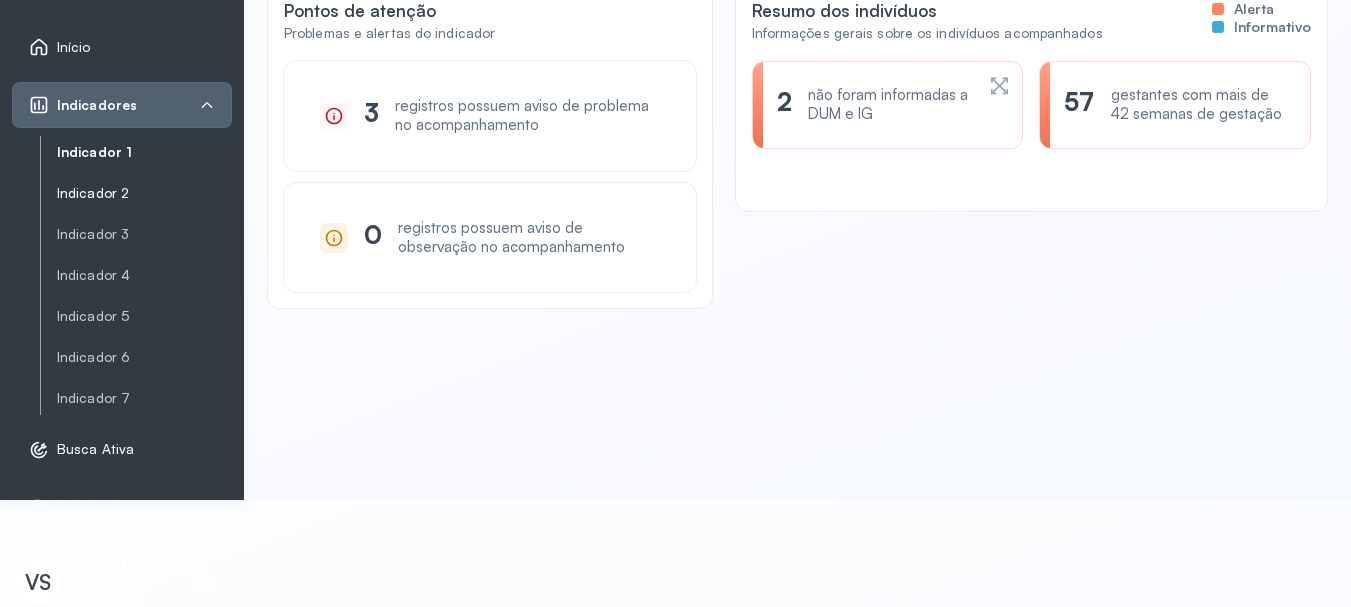 click on "Indicador 2" at bounding box center [144, 193] 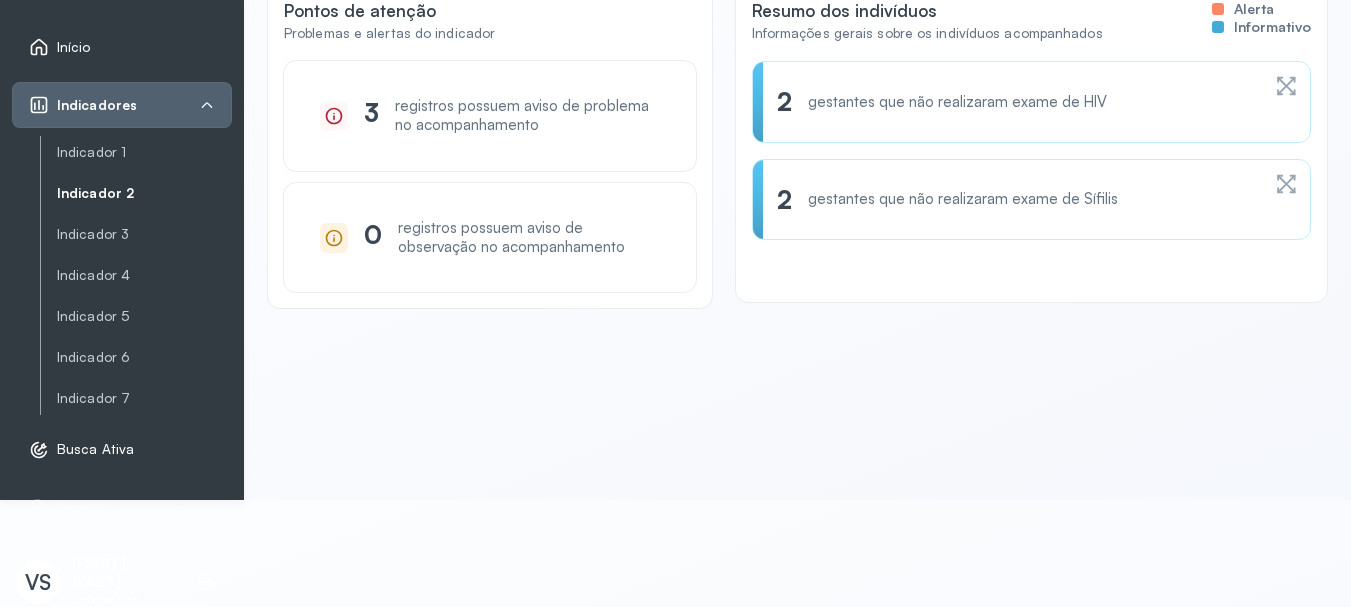 scroll, scrollTop: 0, scrollLeft: 0, axis: both 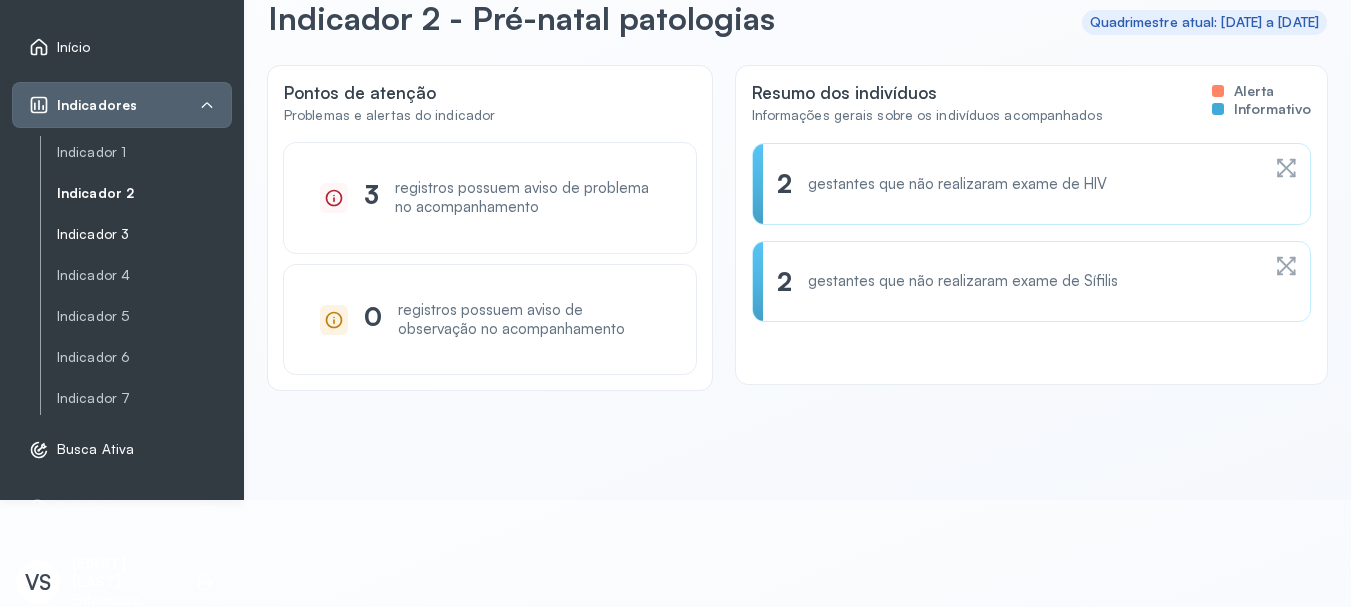 click on "Indicador 3" at bounding box center [144, 234] 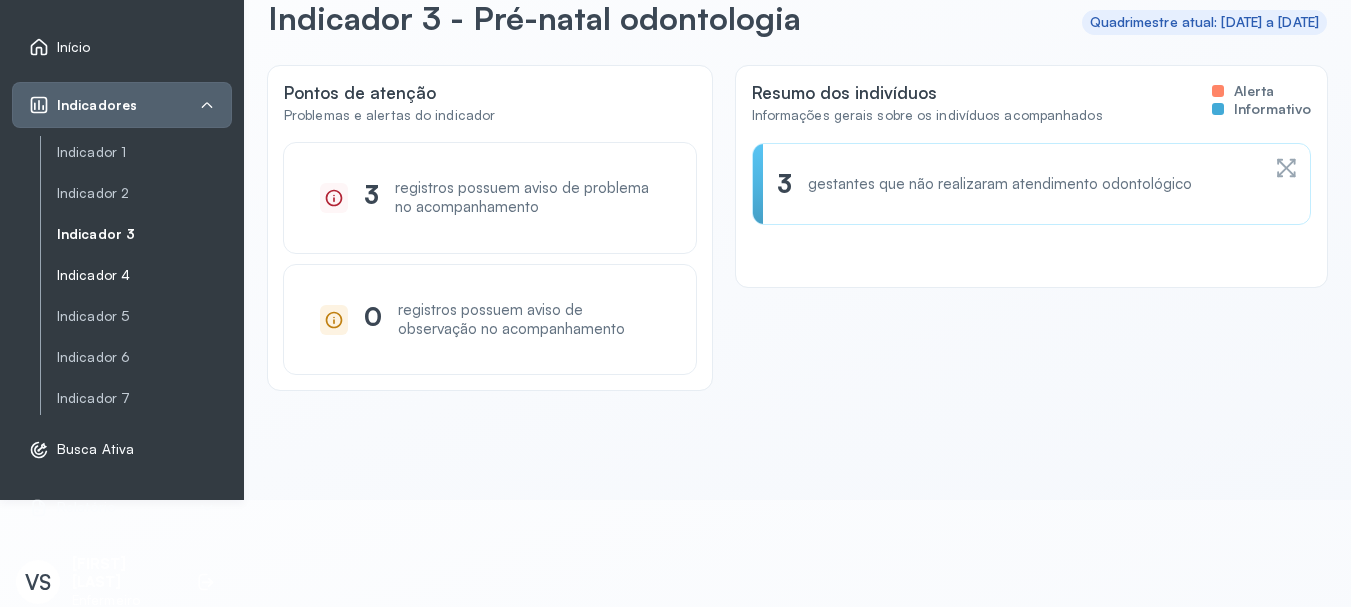 click on "Indicador 4" at bounding box center (144, 275) 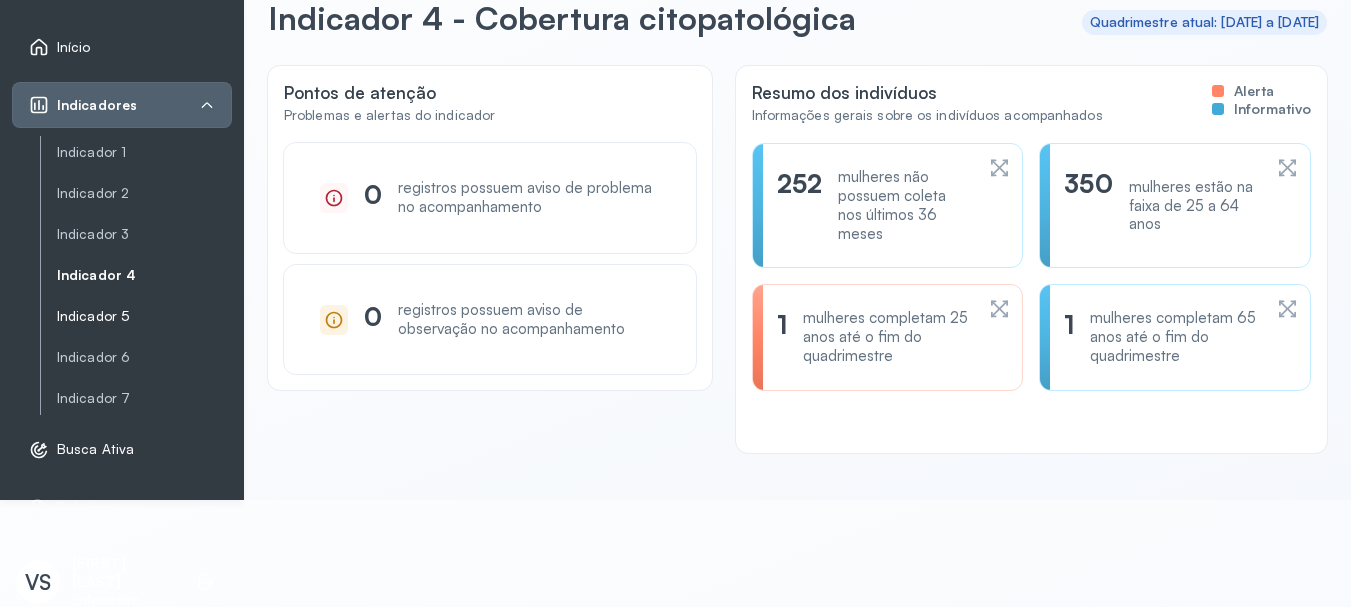 click on "Indicador 5" at bounding box center [144, 316] 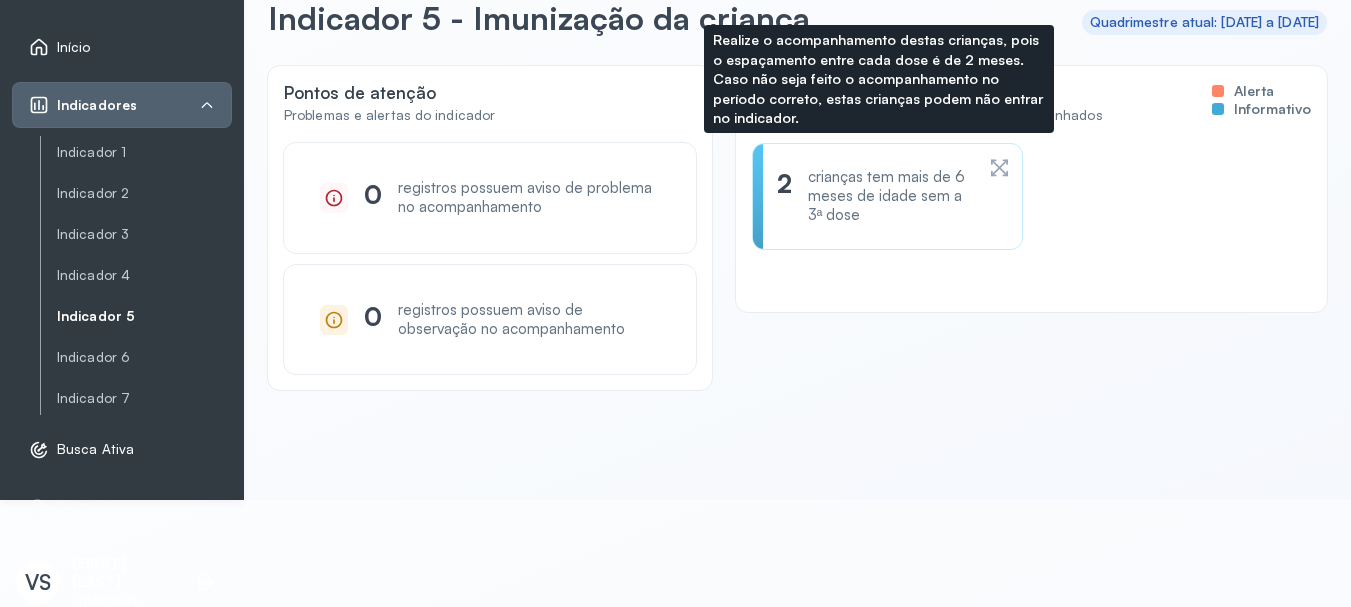 click 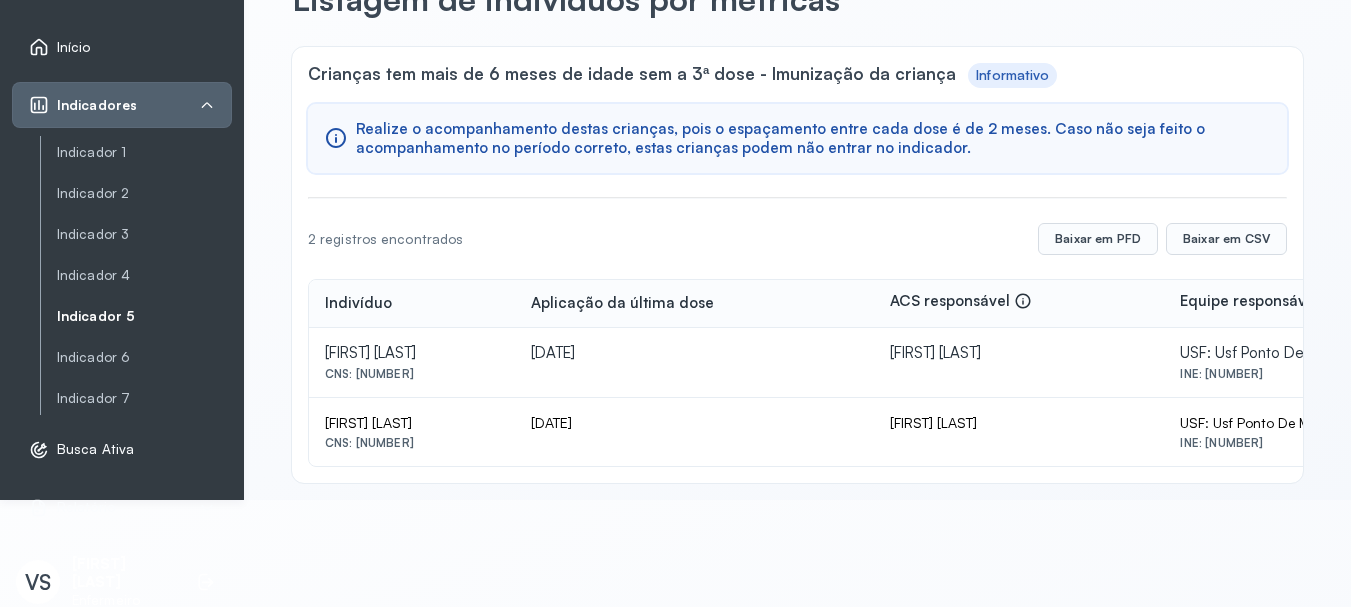 scroll, scrollTop: 0, scrollLeft: 0, axis: both 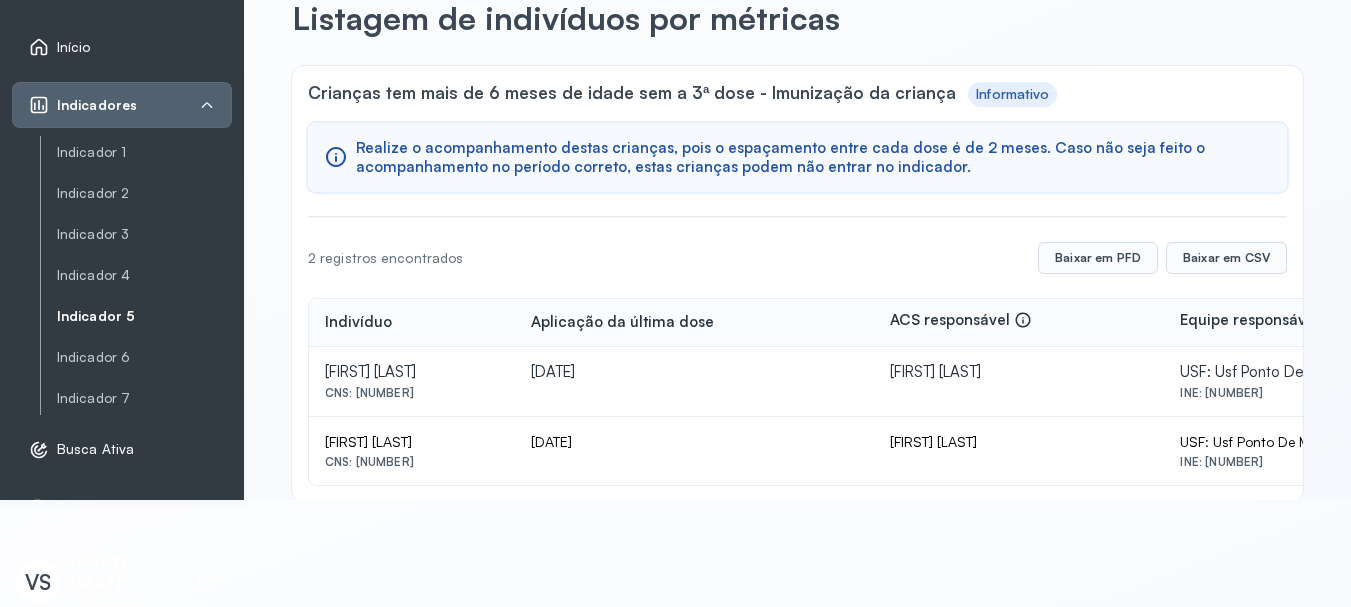 click on "Indicador 5" at bounding box center [144, 316] 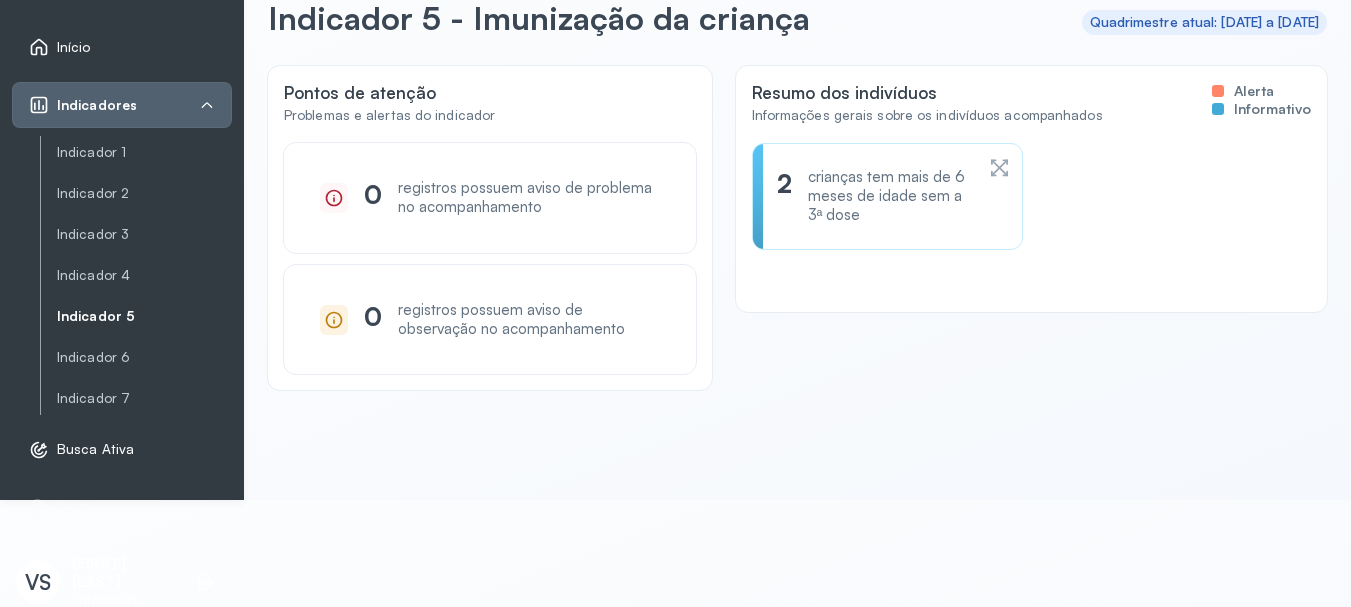 click 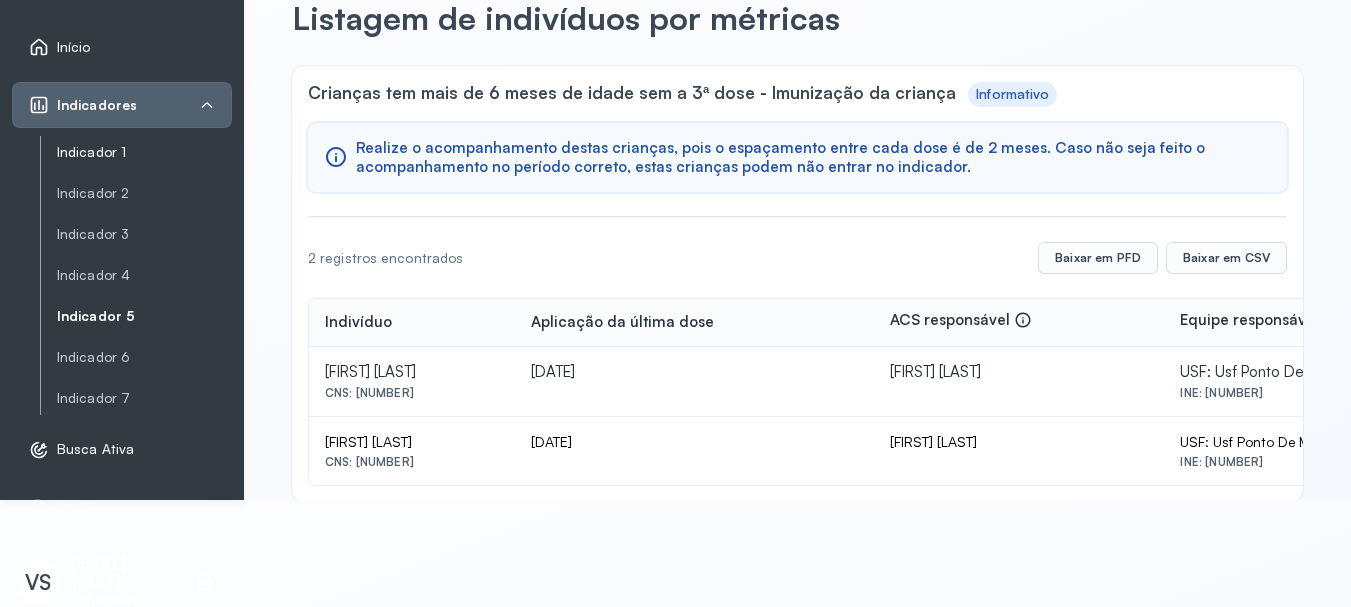 click on "Indicador 1" at bounding box center (144, 152) 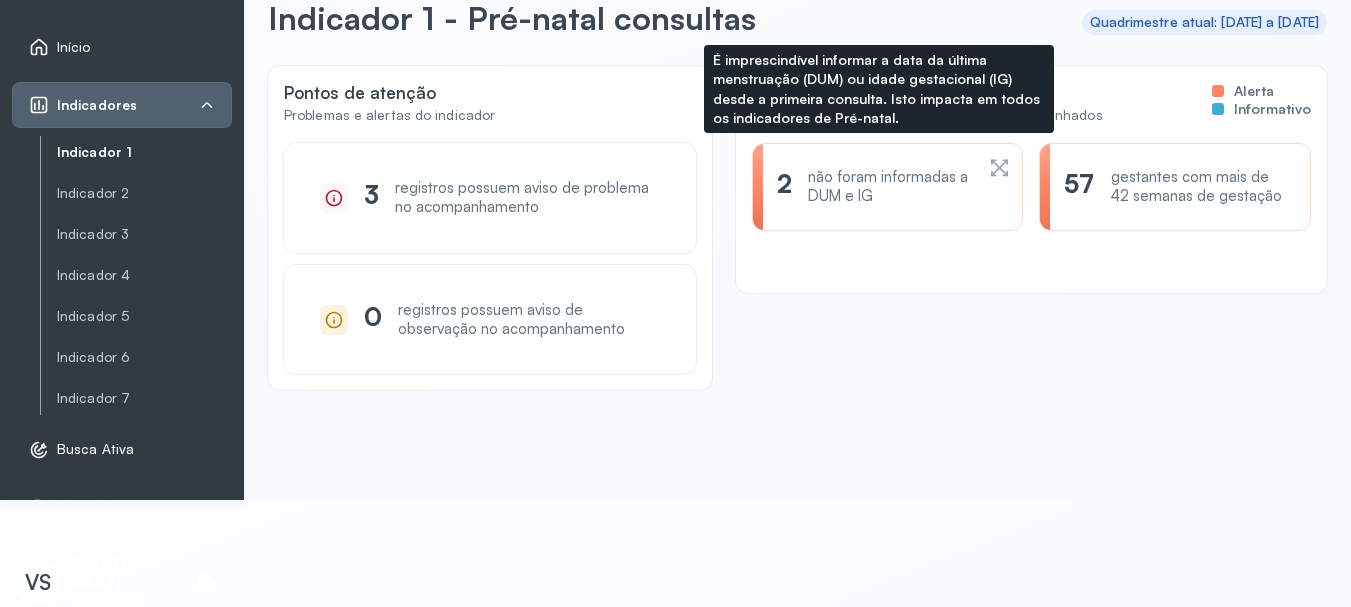 click 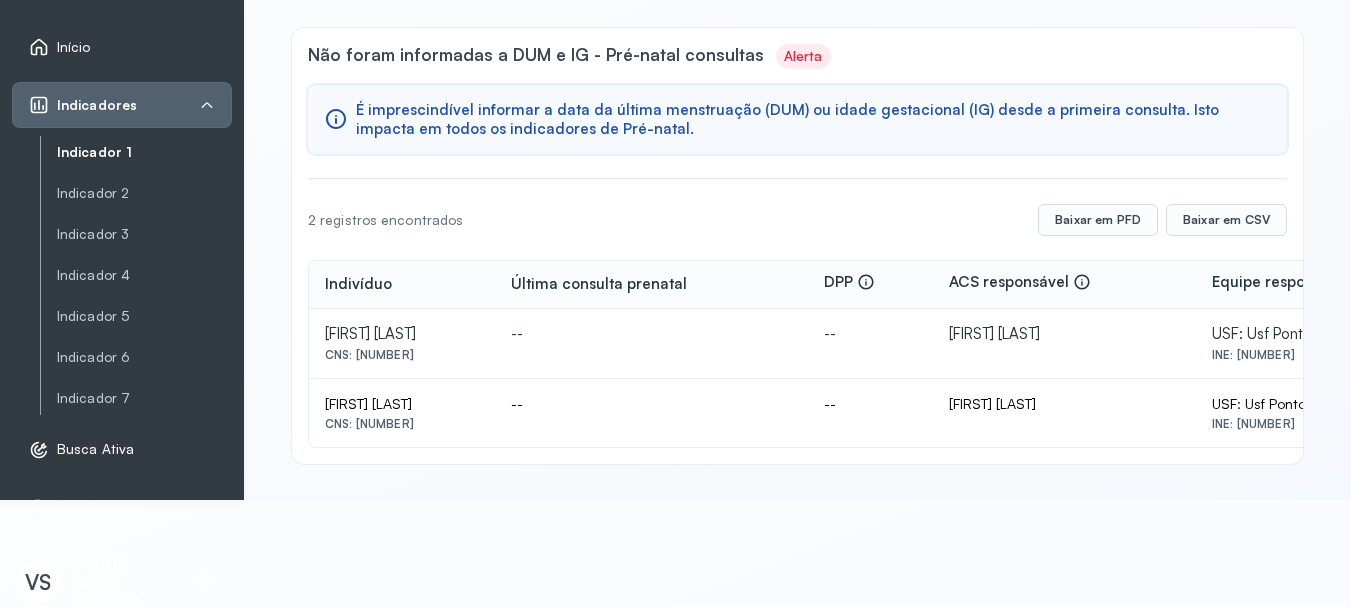 scroll, scrollTop: 0, scrollLeft: 0, axis: both 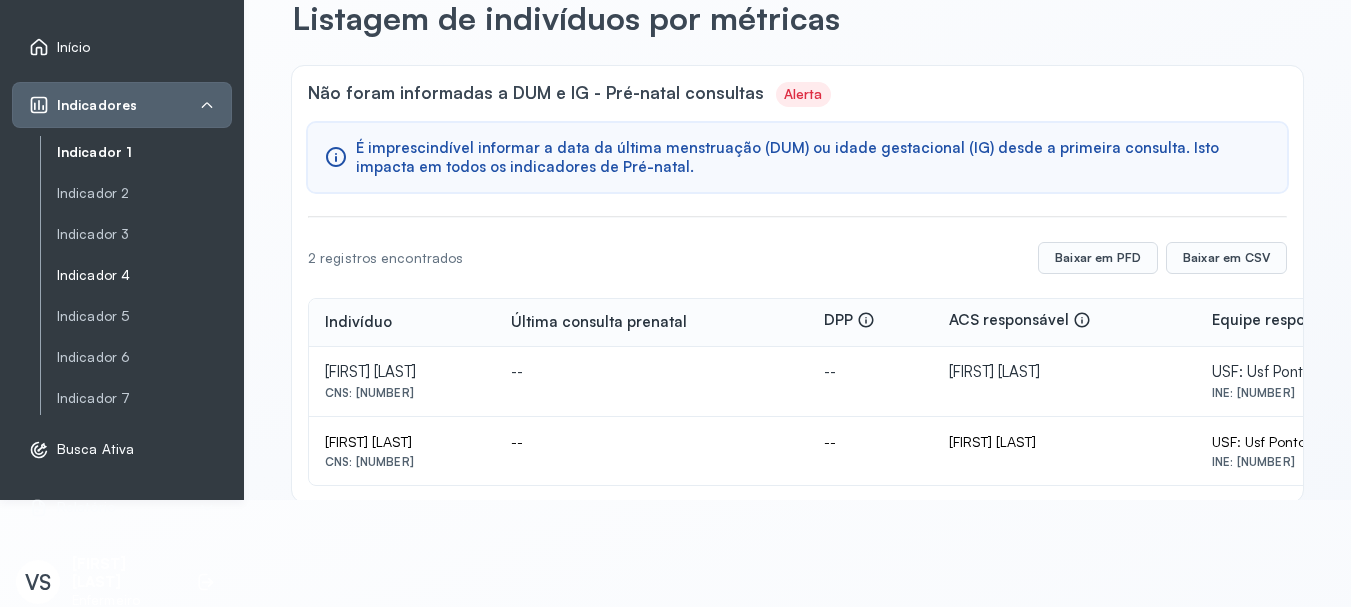 click on "Indicador 4" at bounding box center (144, 275) 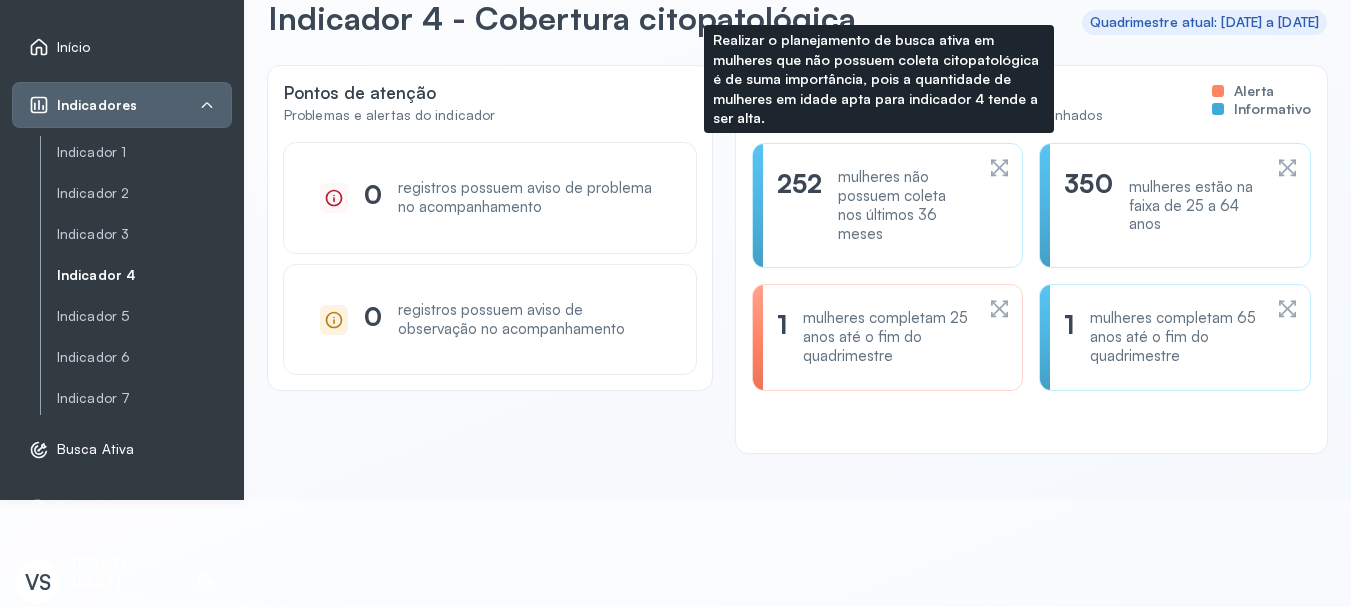 click 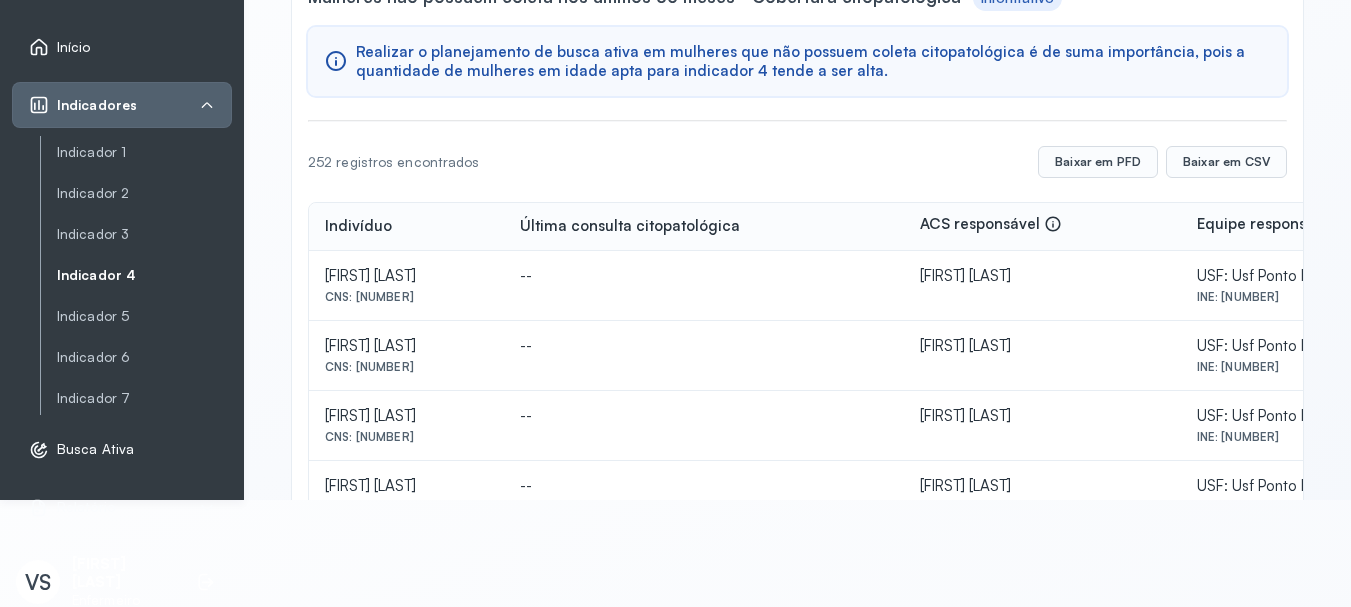 scroll, scrollTop: 0, scrollLeft: 0, axis: both 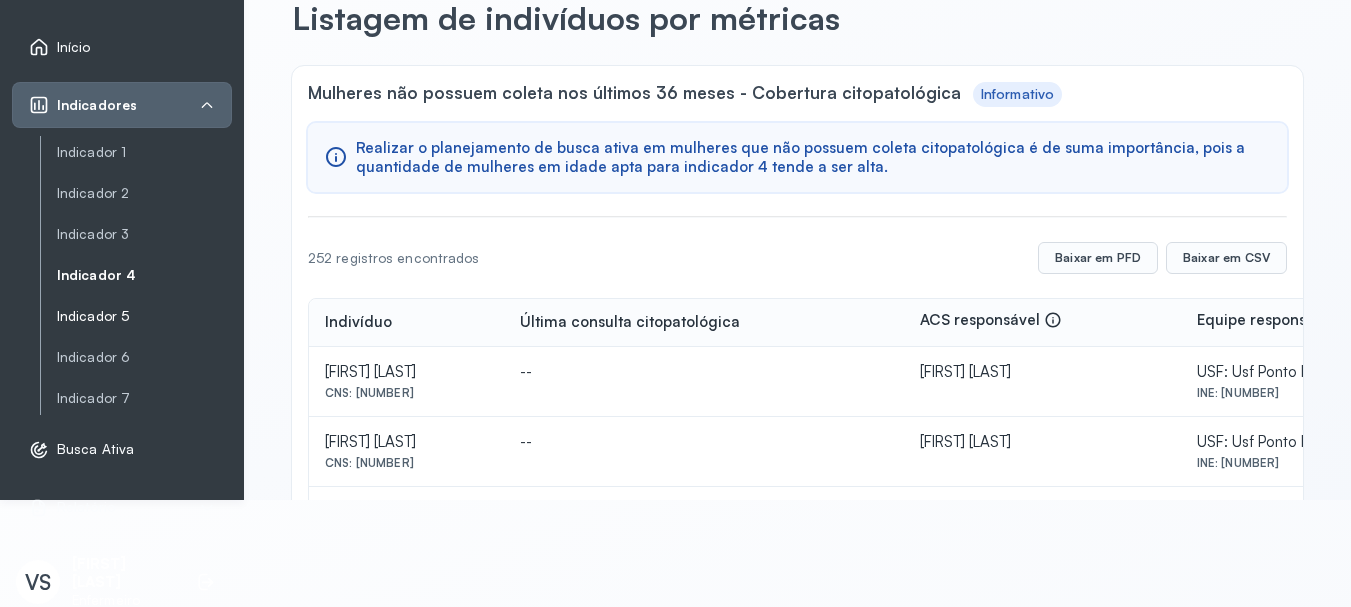 click on "Indicador 5" at bounding box center (144, 316) 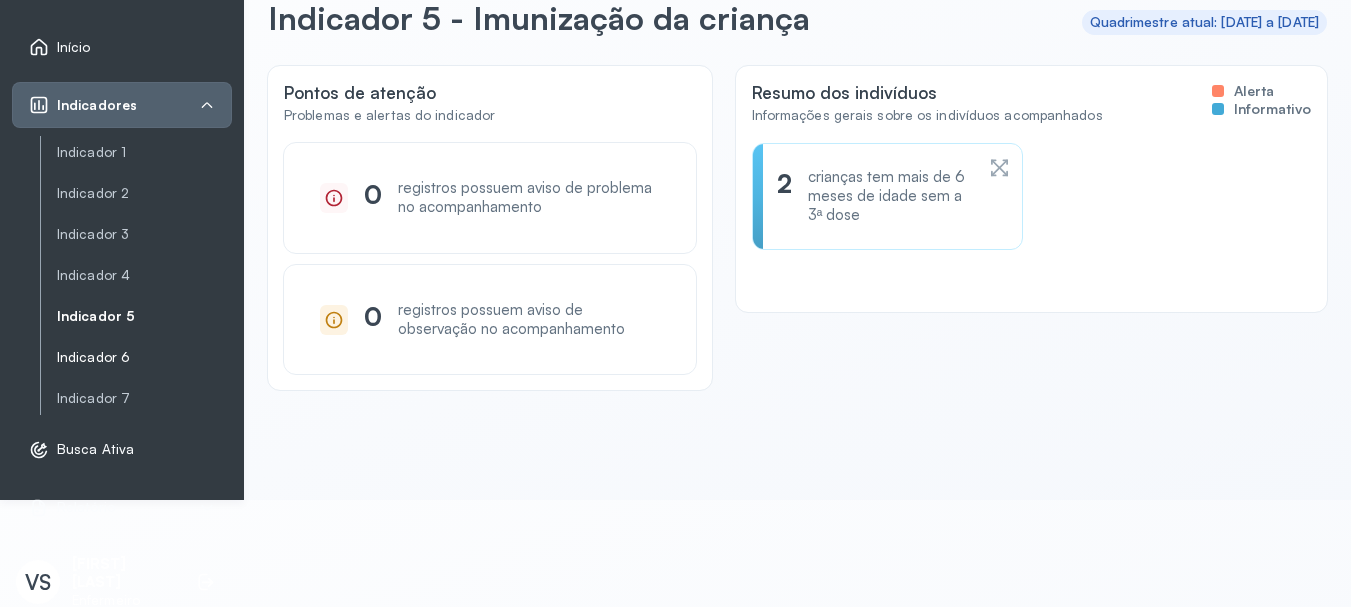 click on "Indicador 6" at bounding box center [144, 357] 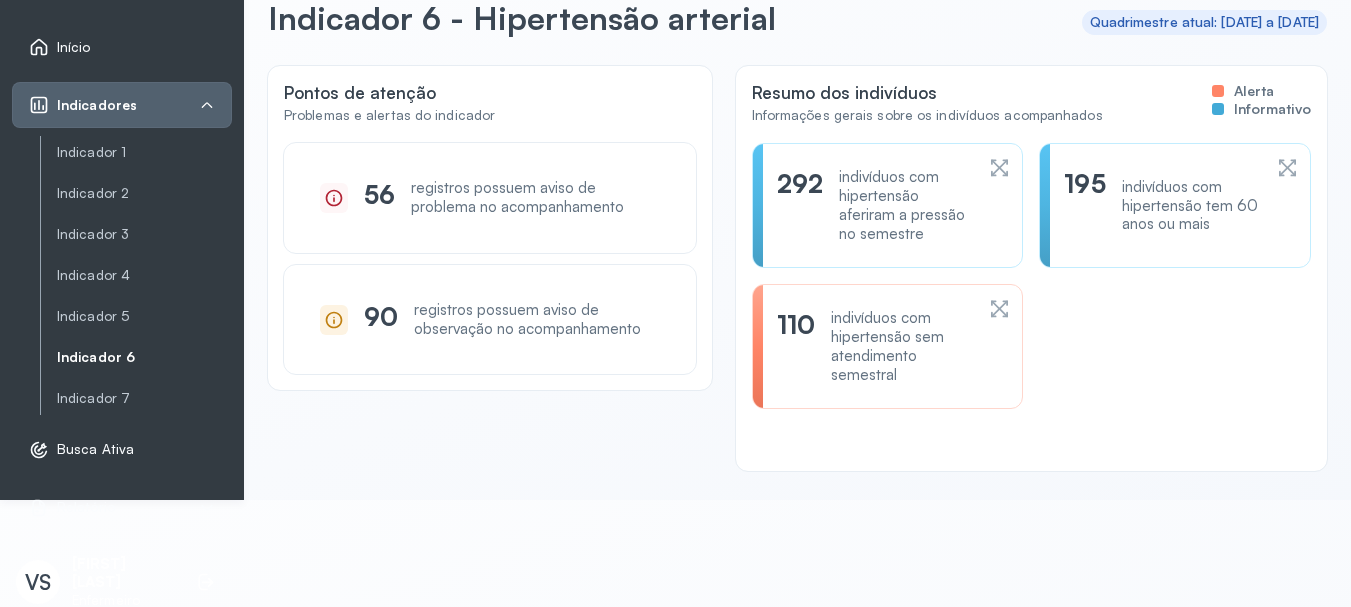 click 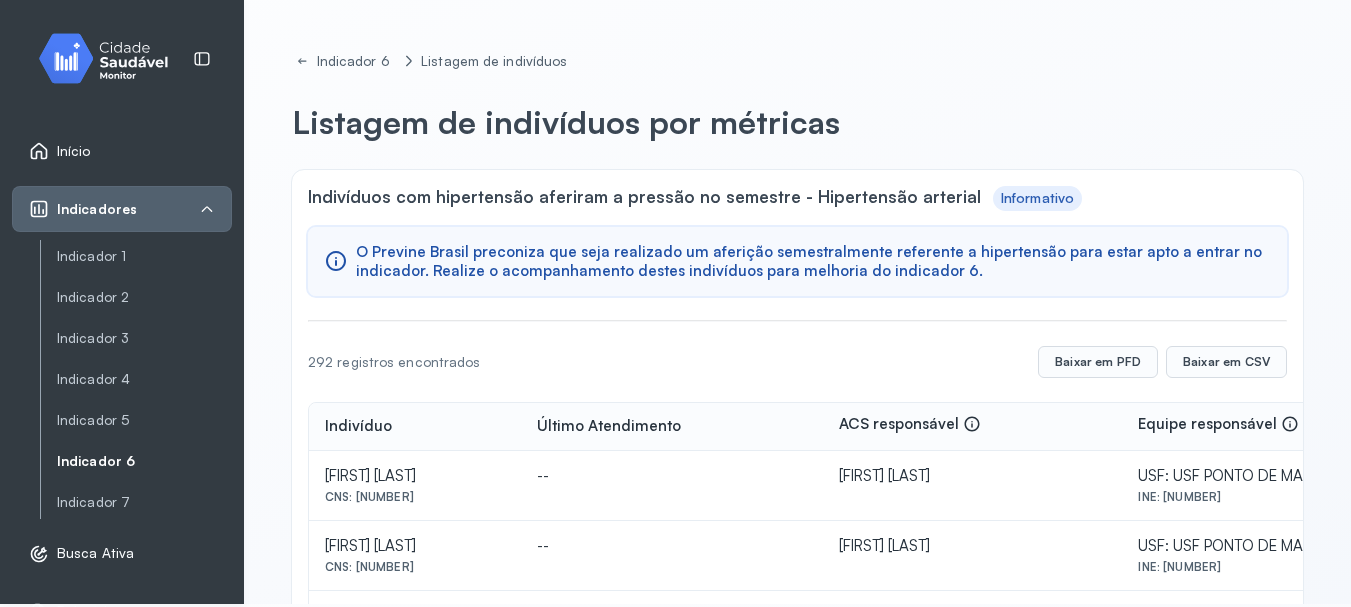 scroll, scrollTop: 0, scrollLeft: 0, axis: both 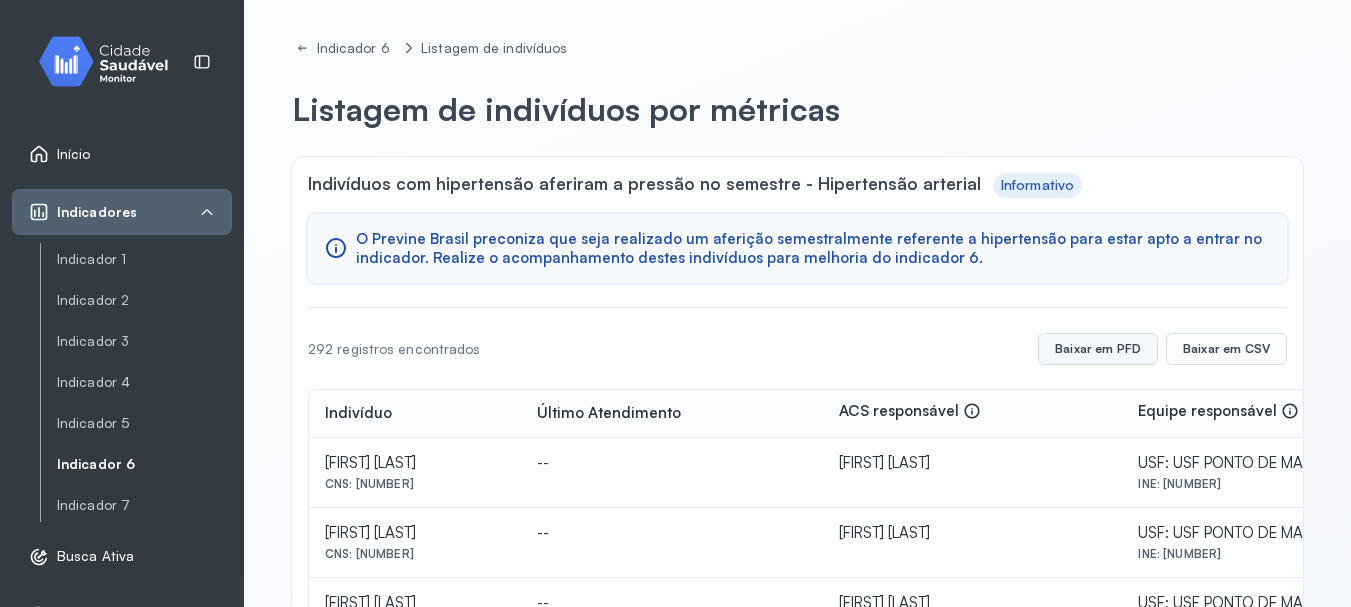 click on "Baixar em PFD" at bounding box center (1098, 349) 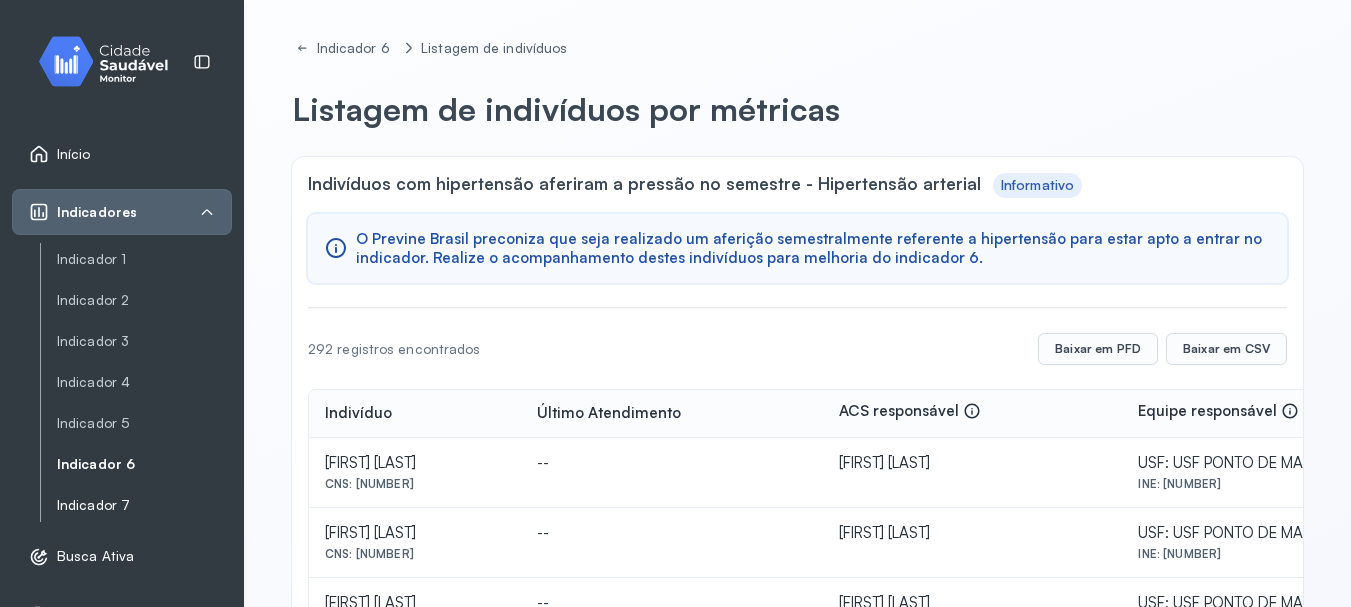 click on "Indicador 7" at bounding box center [144, 505] 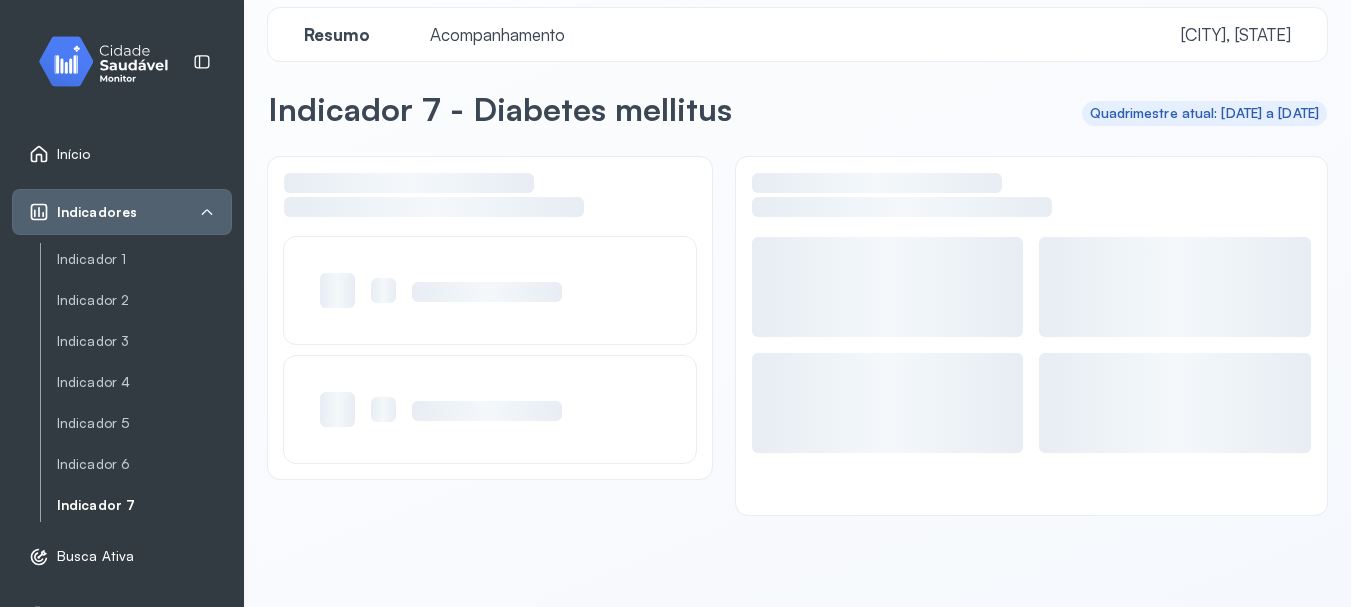 scroll, scrollTop: 107, scrollLeft: 0, axis: vertical 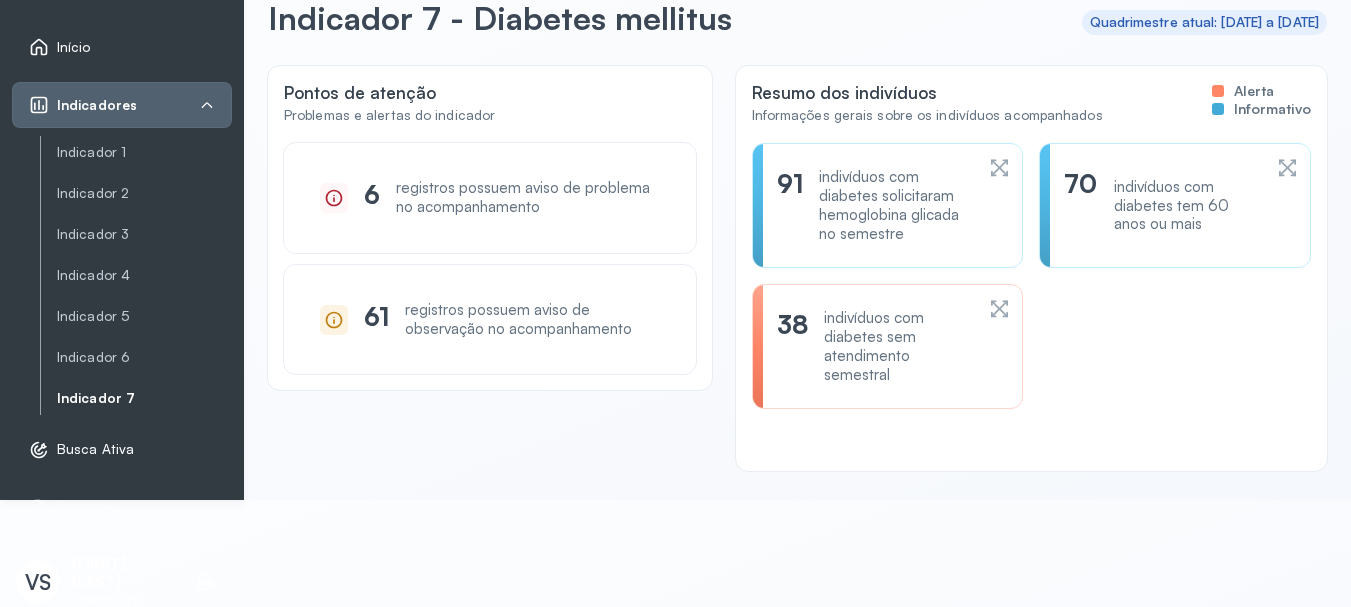 click 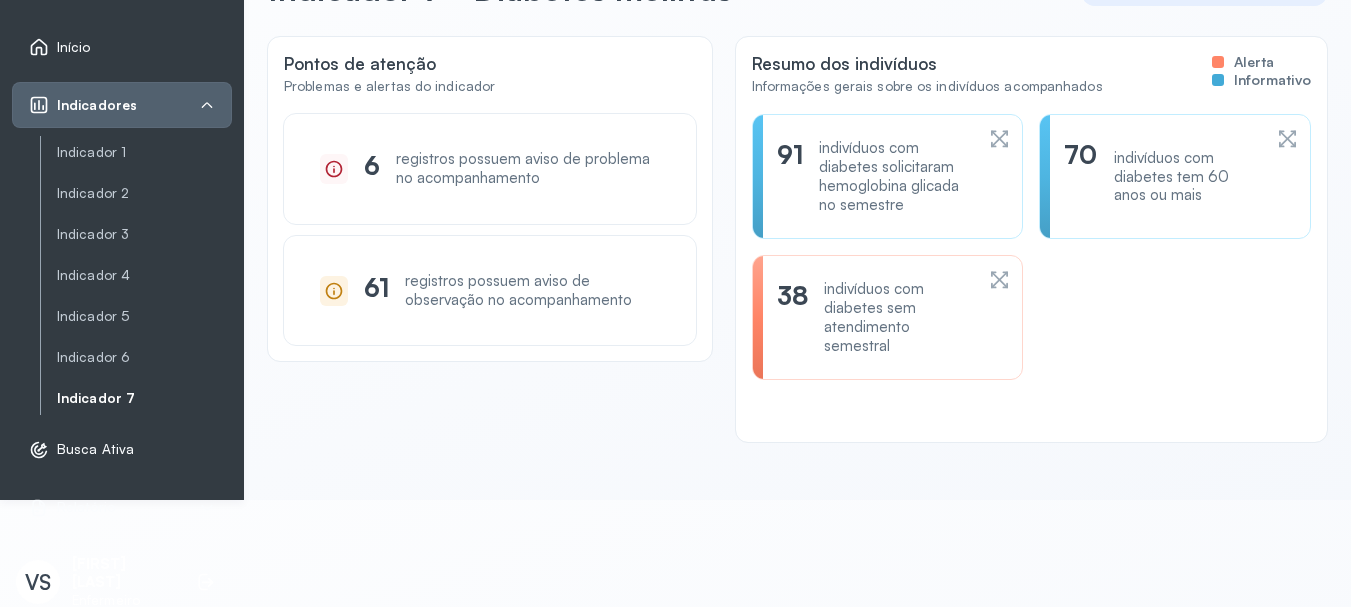 scroll, scrollTop: 0, scrollLeft: 0, axis: both 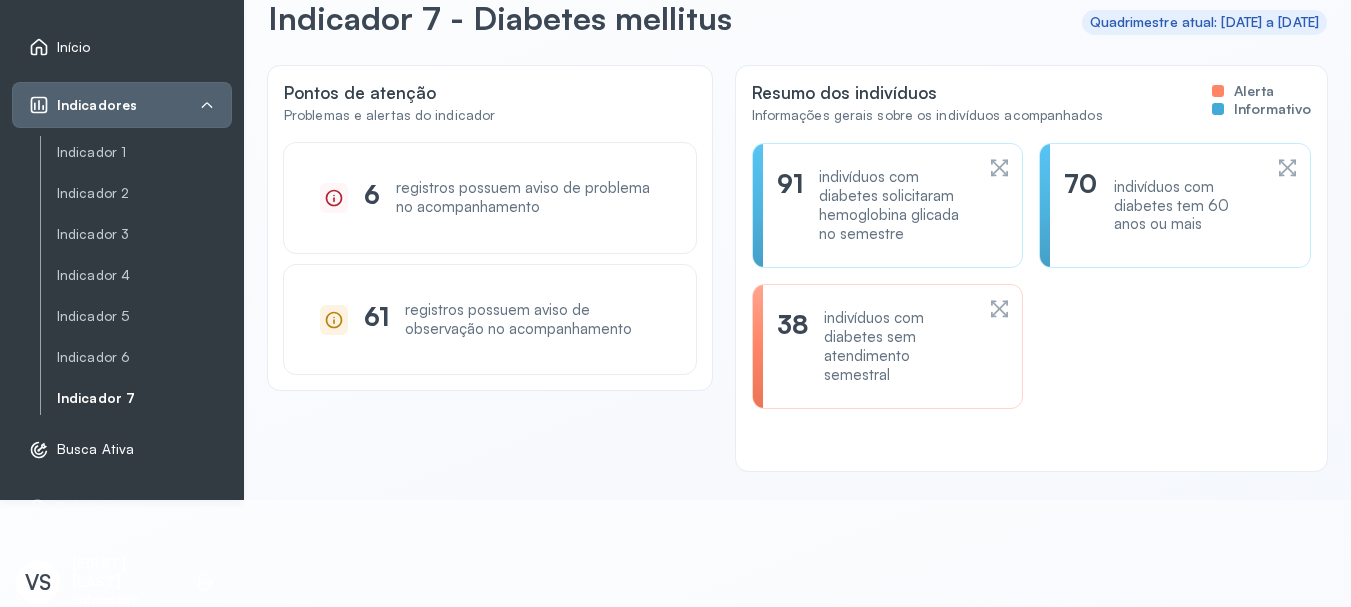click 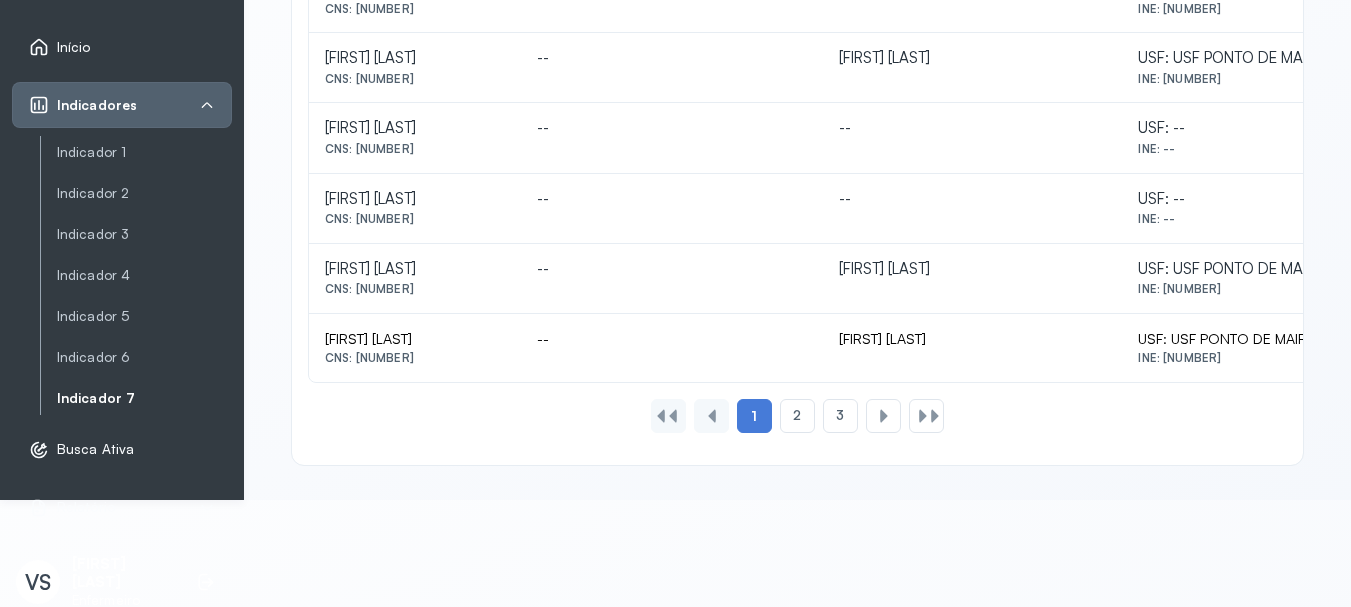 scroll, scrollTop: 1016, scrollLeft: 0, axis: vertical 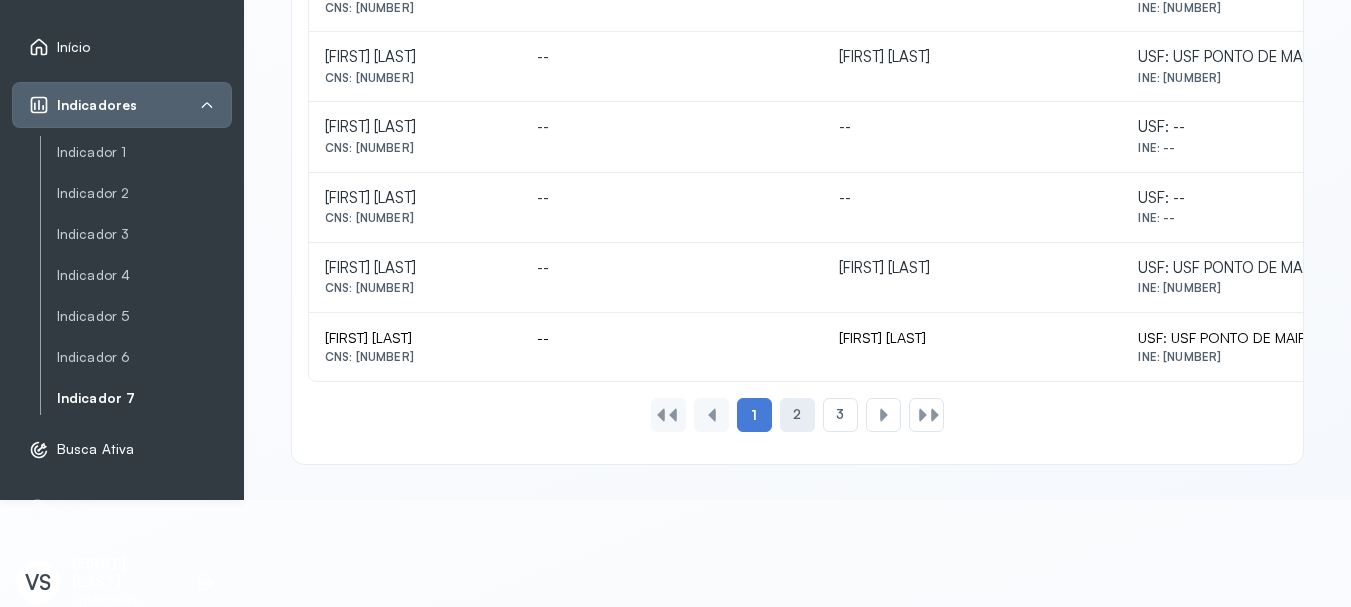 click on "2" at bounding box center (797, 414) 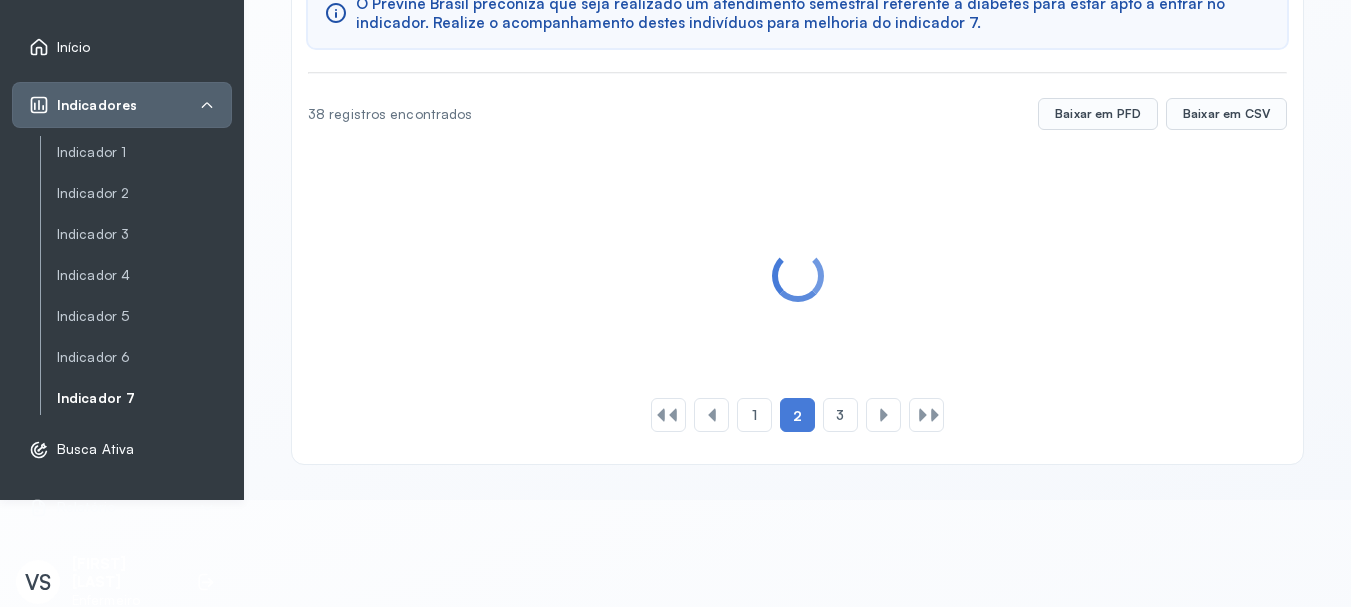 scroll, scrollTop: 0, scrollLeft: 0, axis: both 